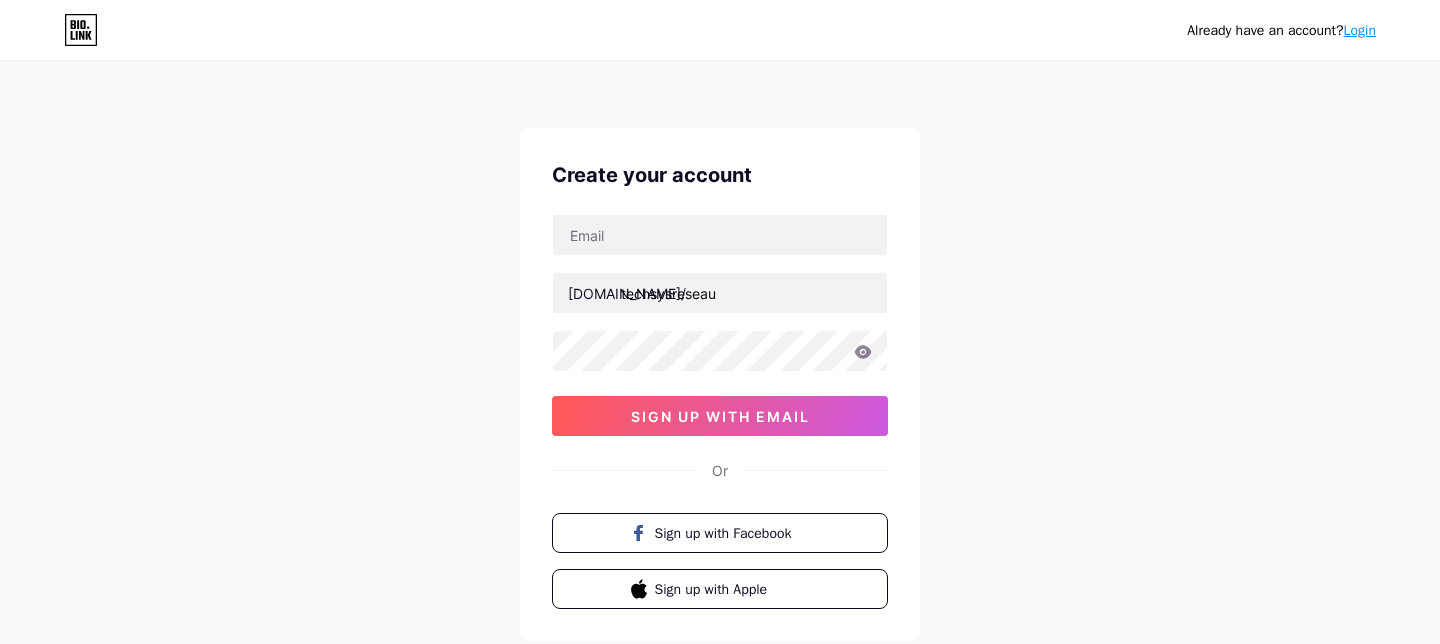 scroll, scrollTop: 0, scrollLeft: 0, axis: both 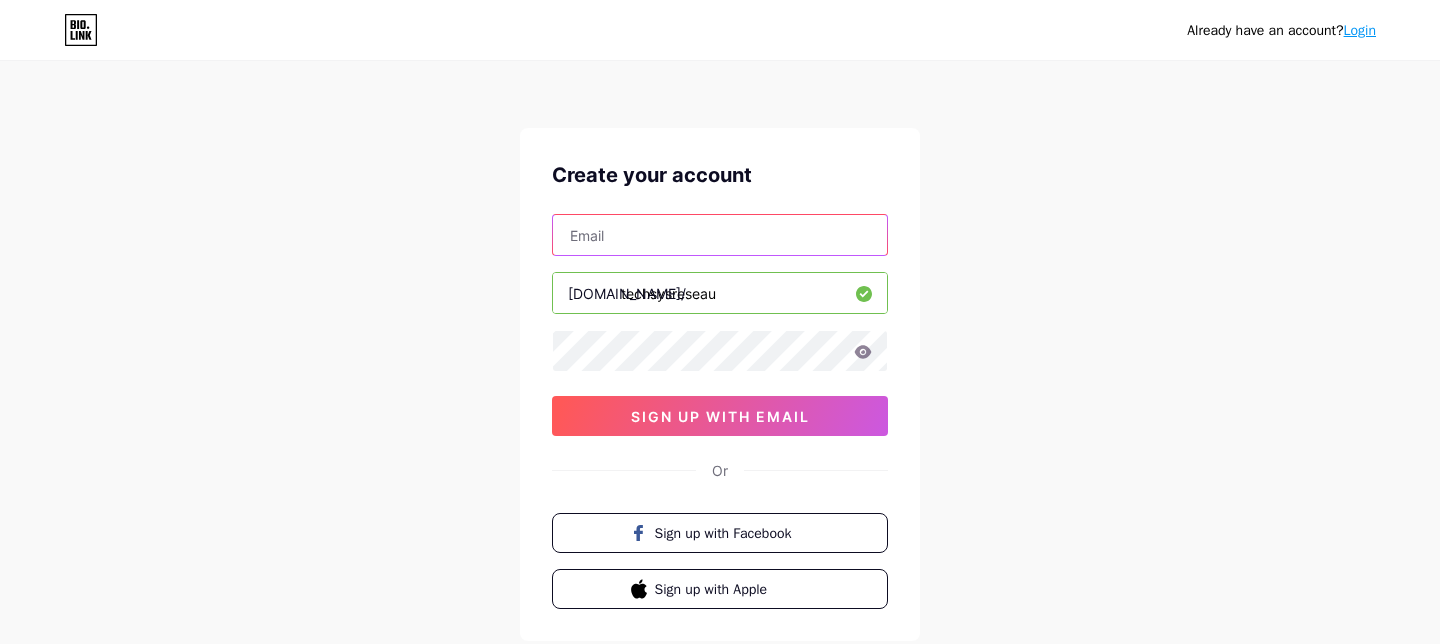 click at bounding box center [720, 235] 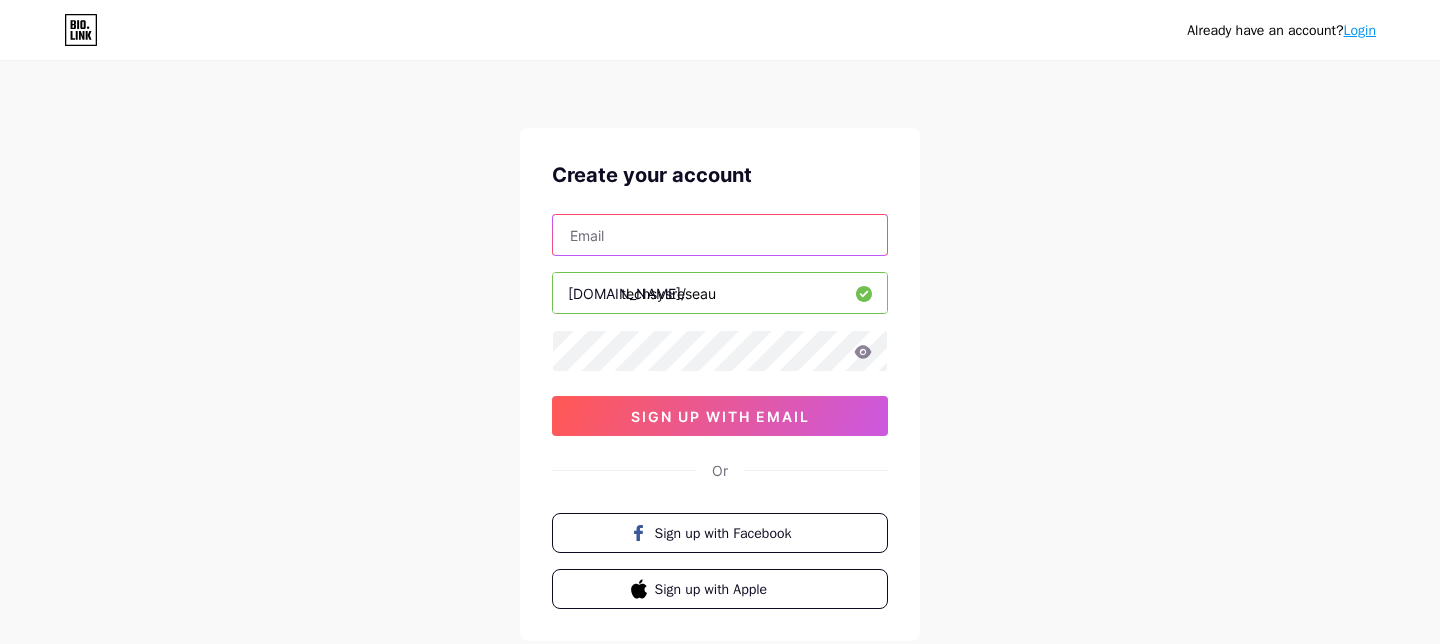 type on "[EMAIL_ADDRESS][DOMAIN_NAME]" 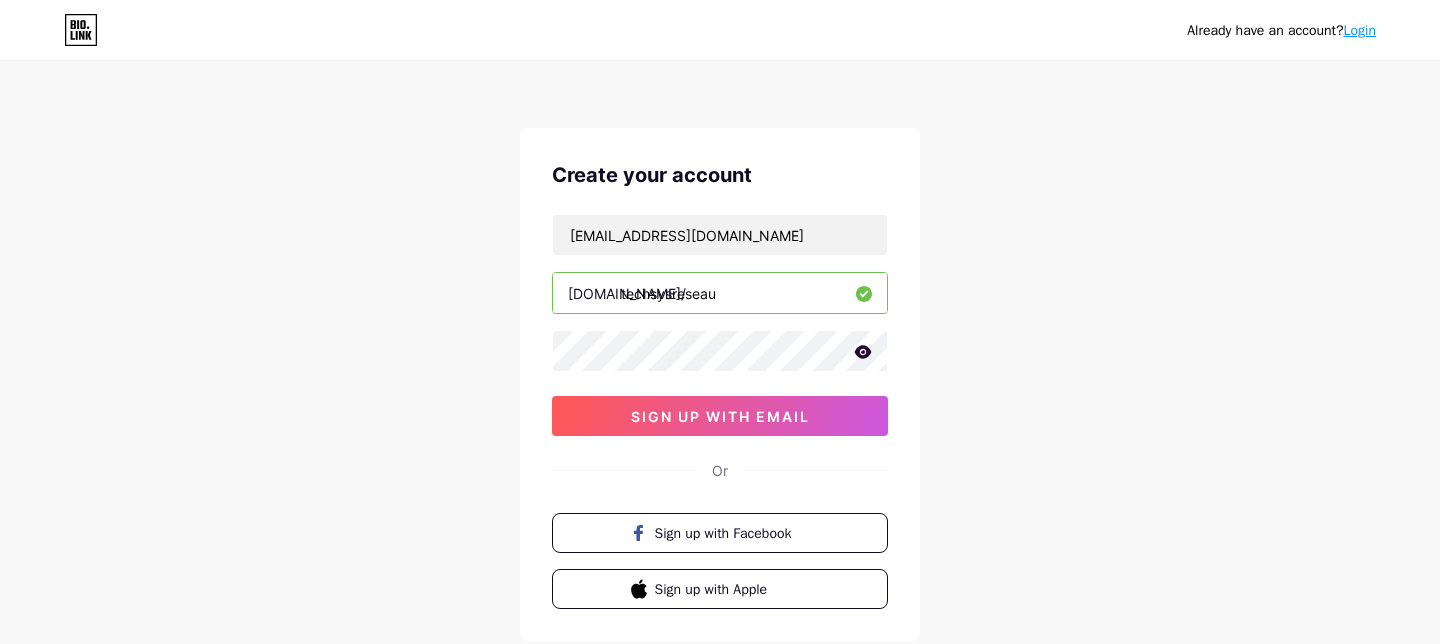 click 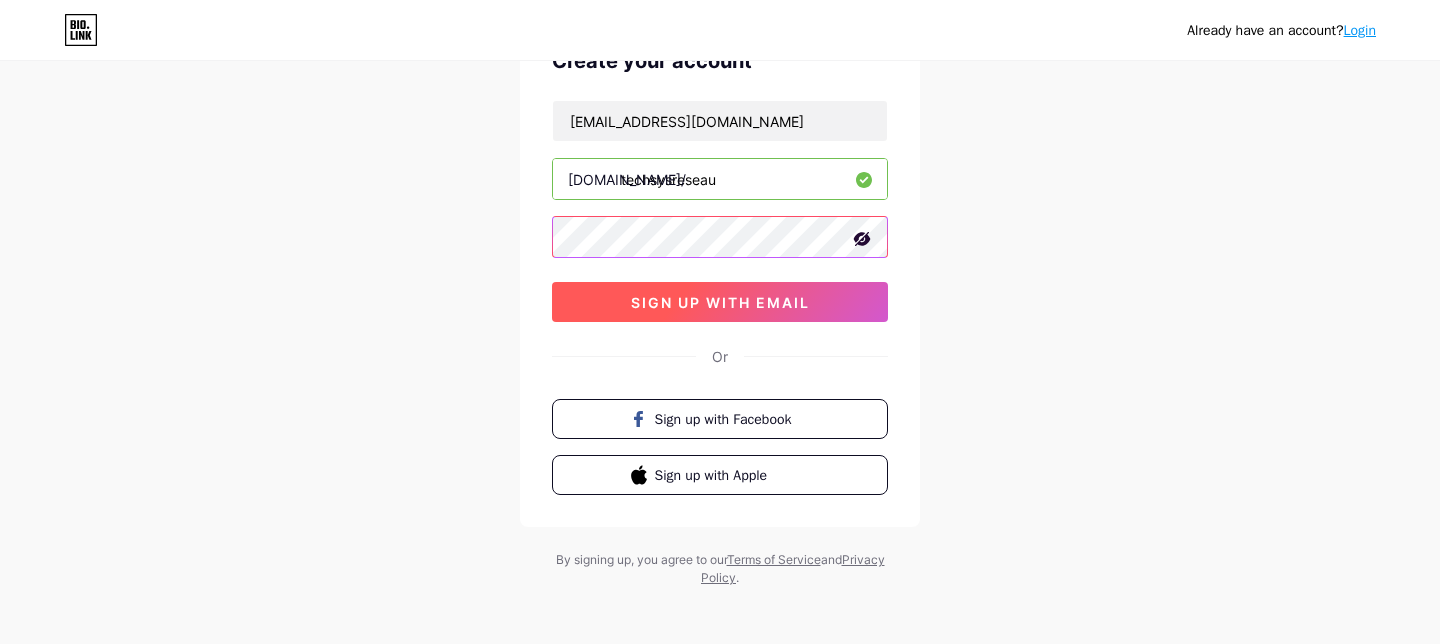 scroll, scrollTop: 121, scrollLeft: 0, axis: vertical 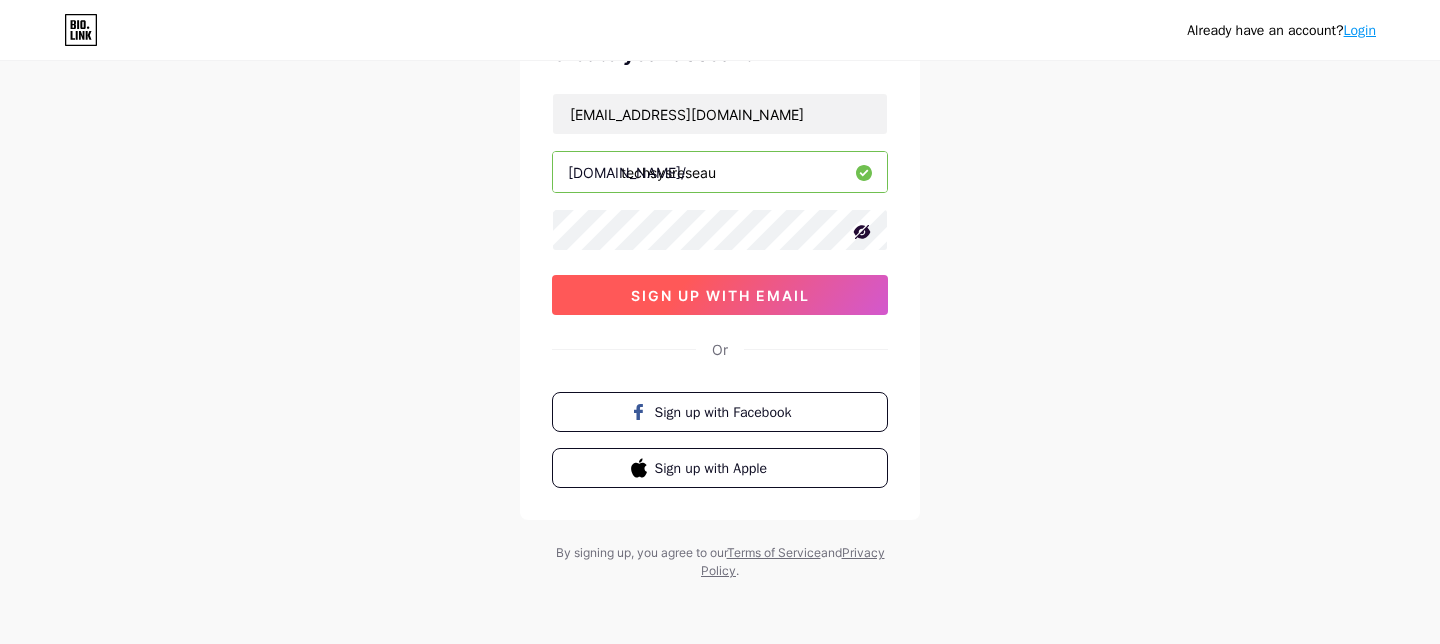 click on "sign up with email" at bounding box center (720, 295) 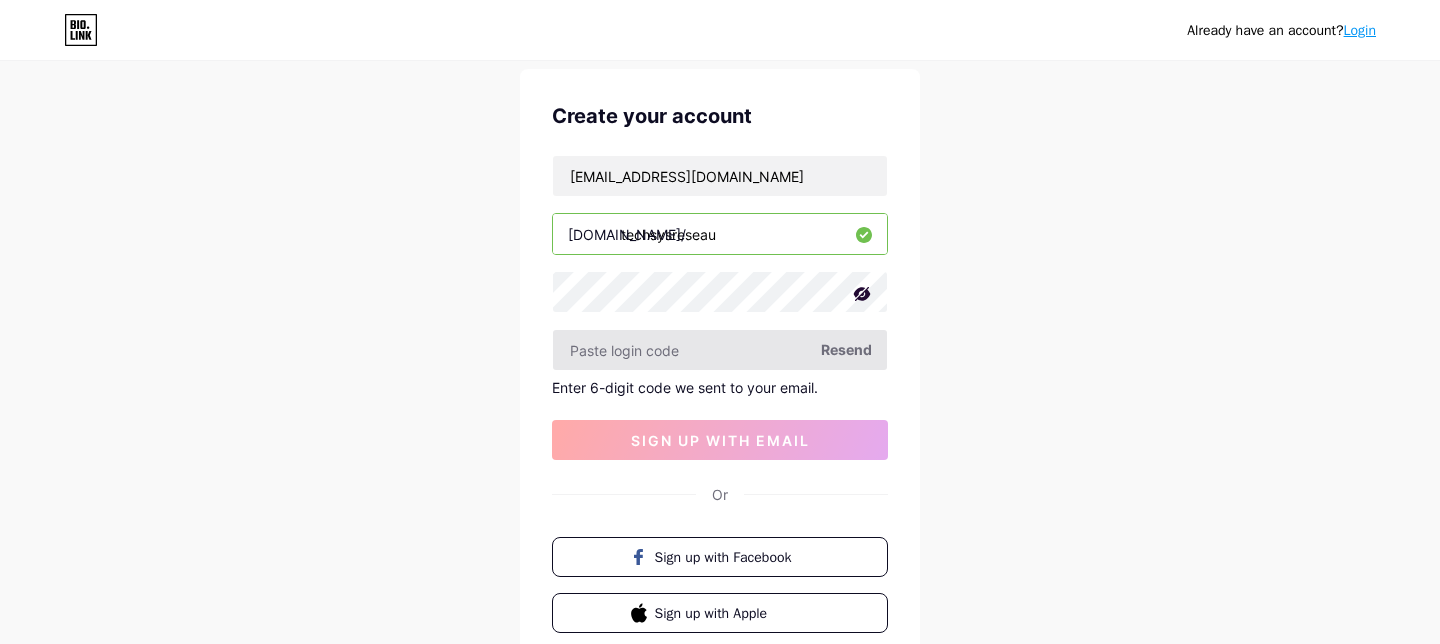 scroll, scrollTop: 57, scrollLeft: 0, axis: vertical 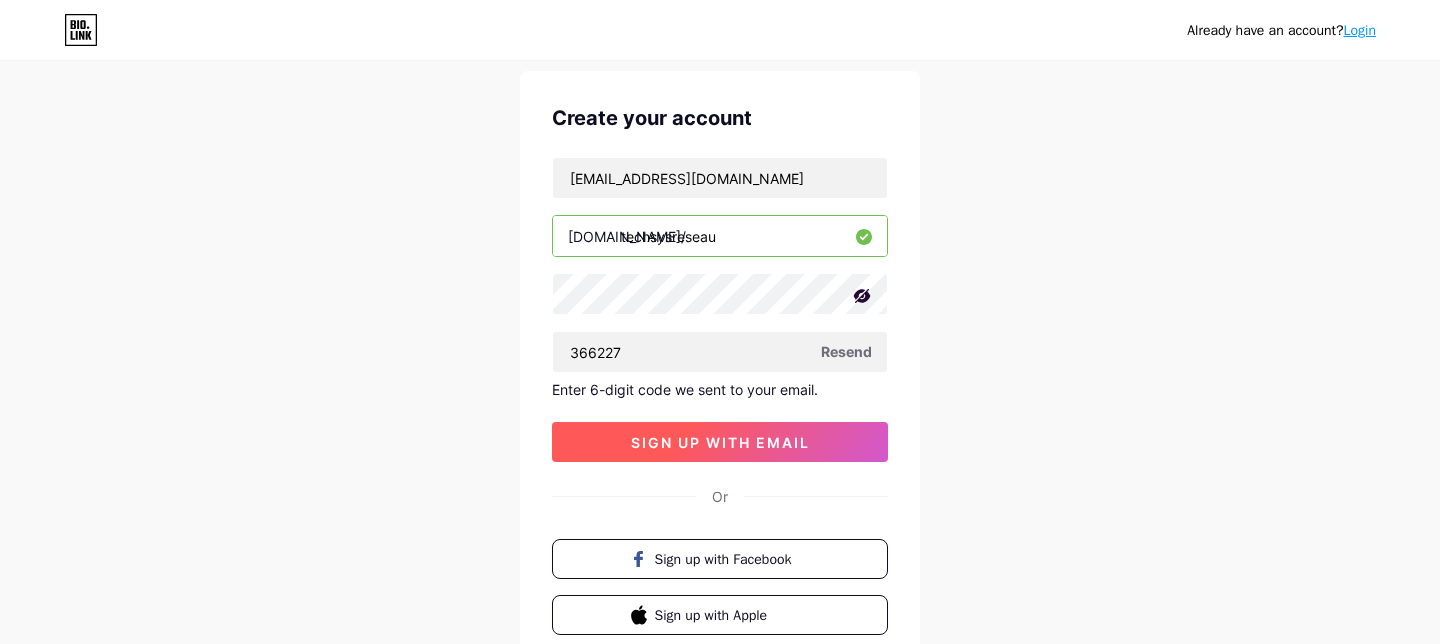 type on "366227" 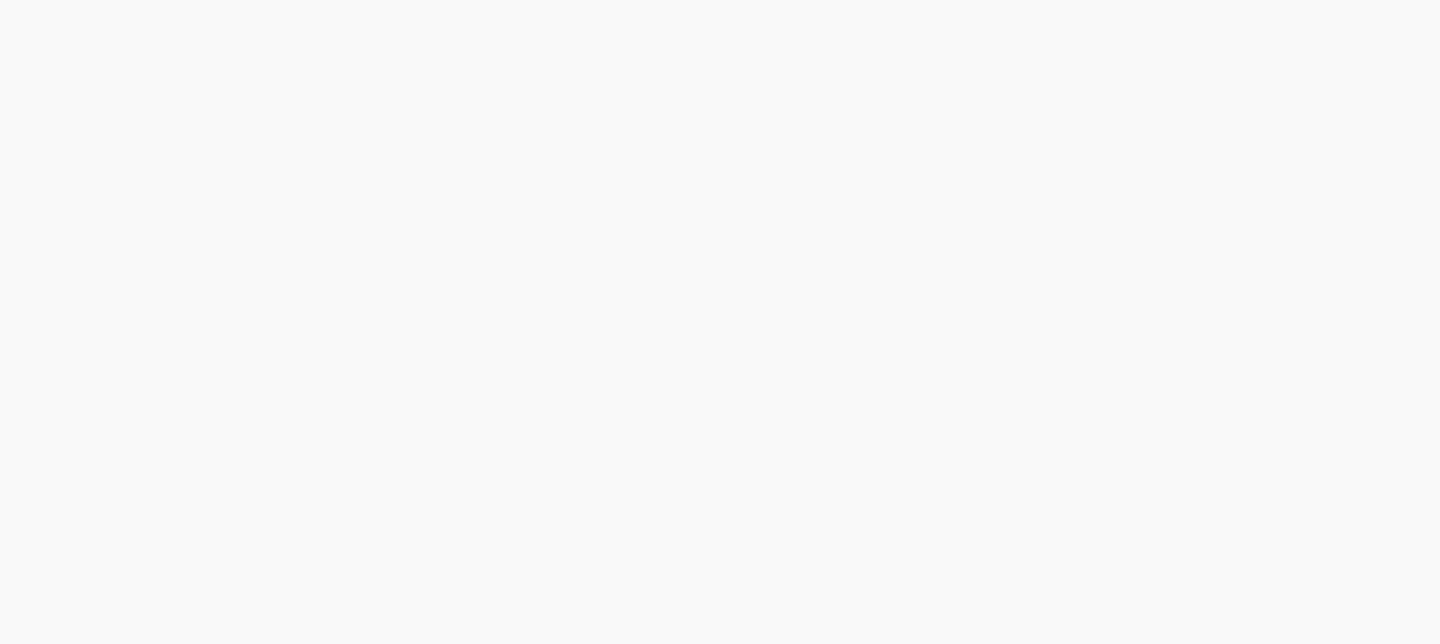 scroll, scrollTop: 0, scrollLeft: 0, axis: both 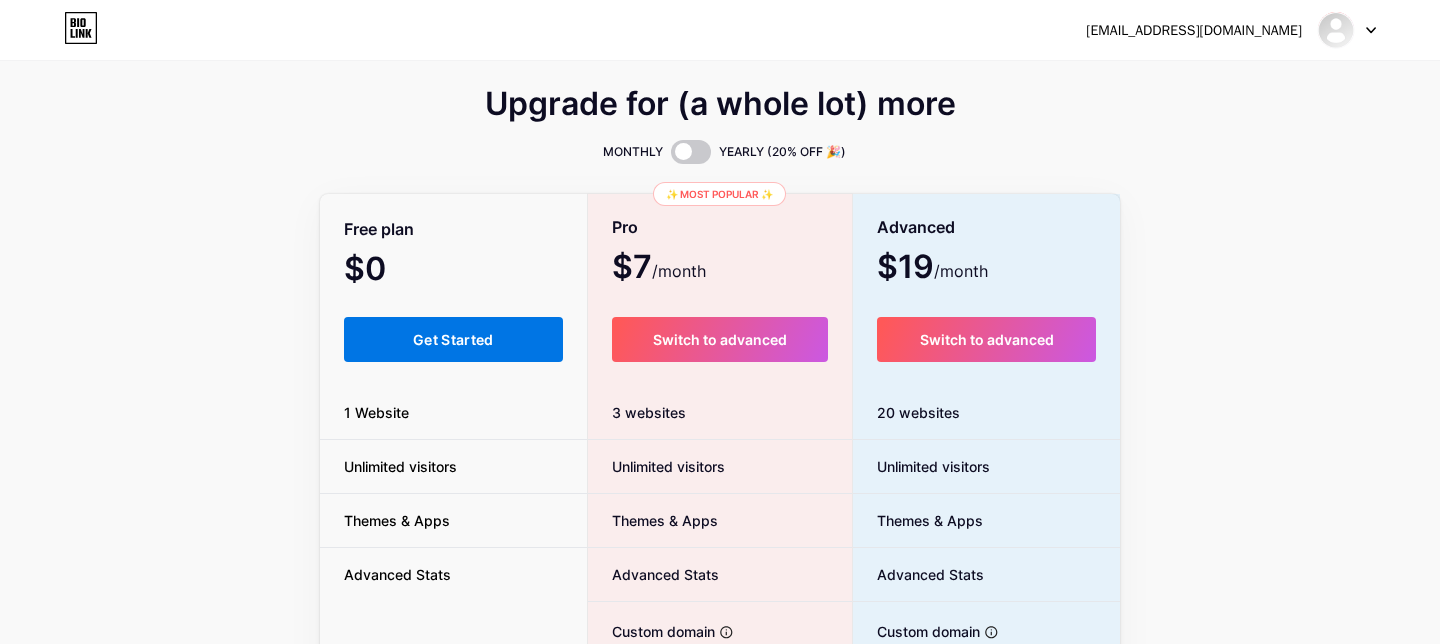 click on "Get Started" at bounding box center [453, 339] 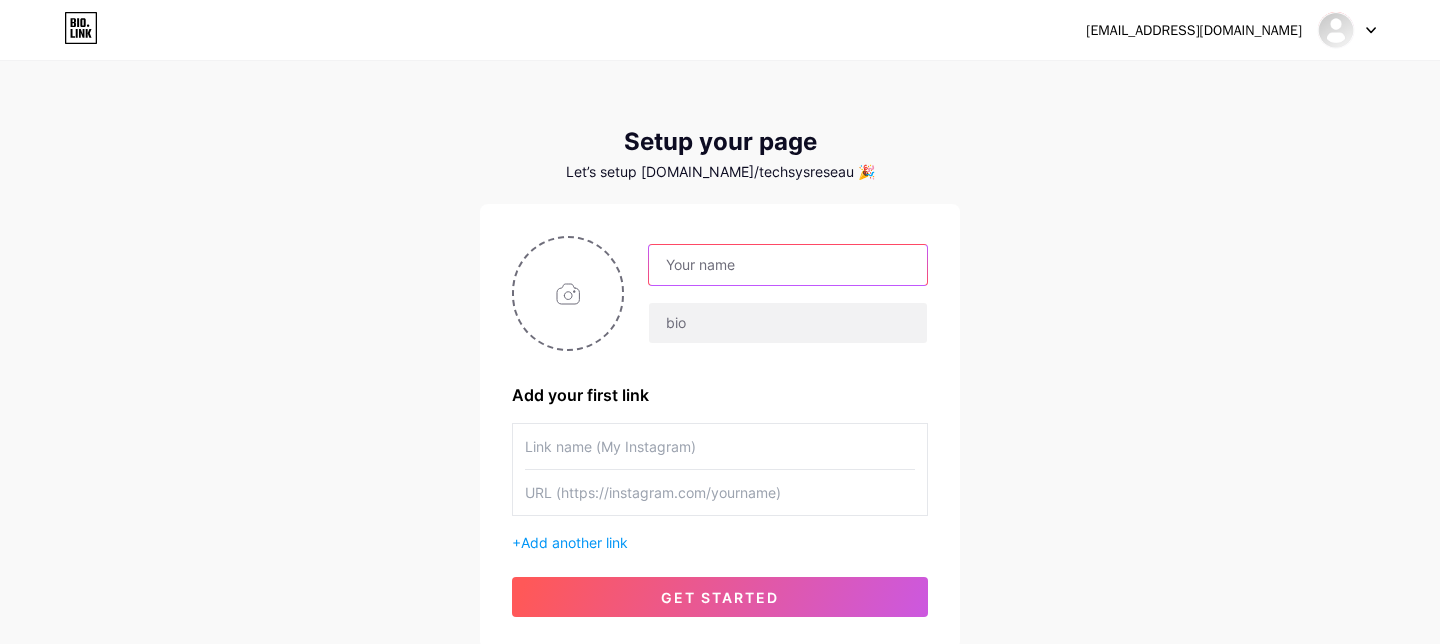 click at bounding box center [788, 265] 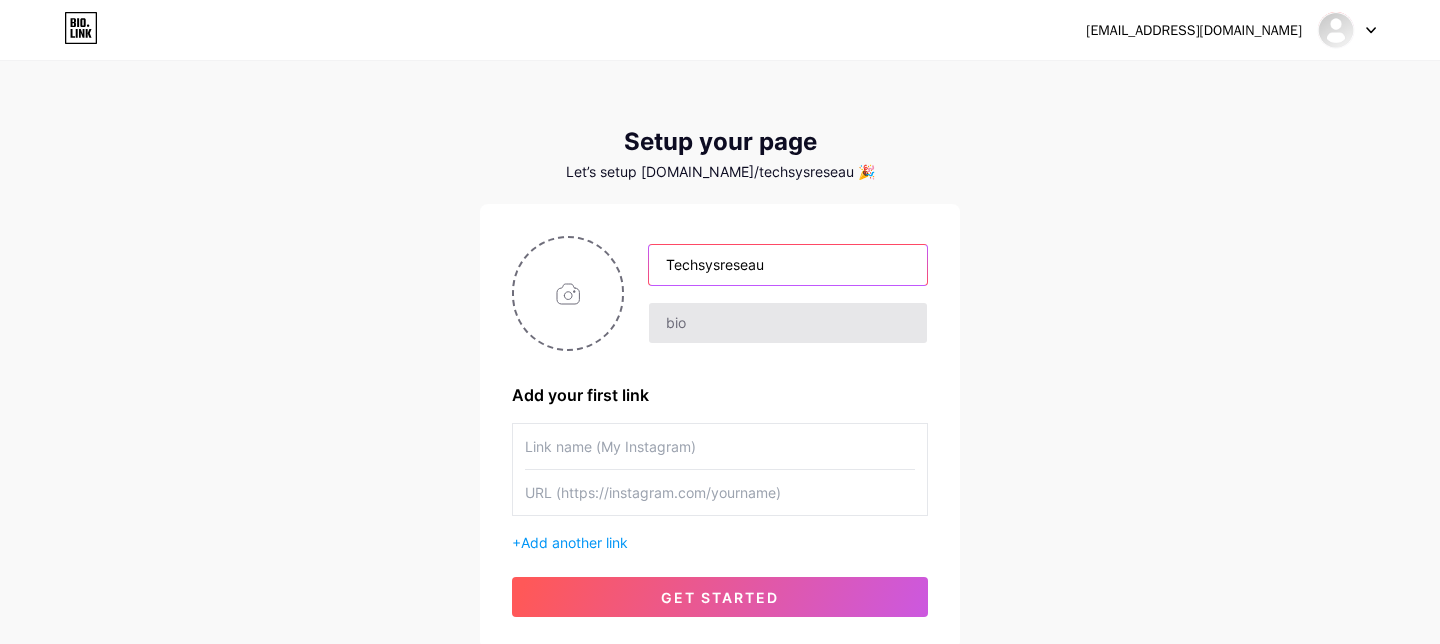 type on "Techsysreseau" 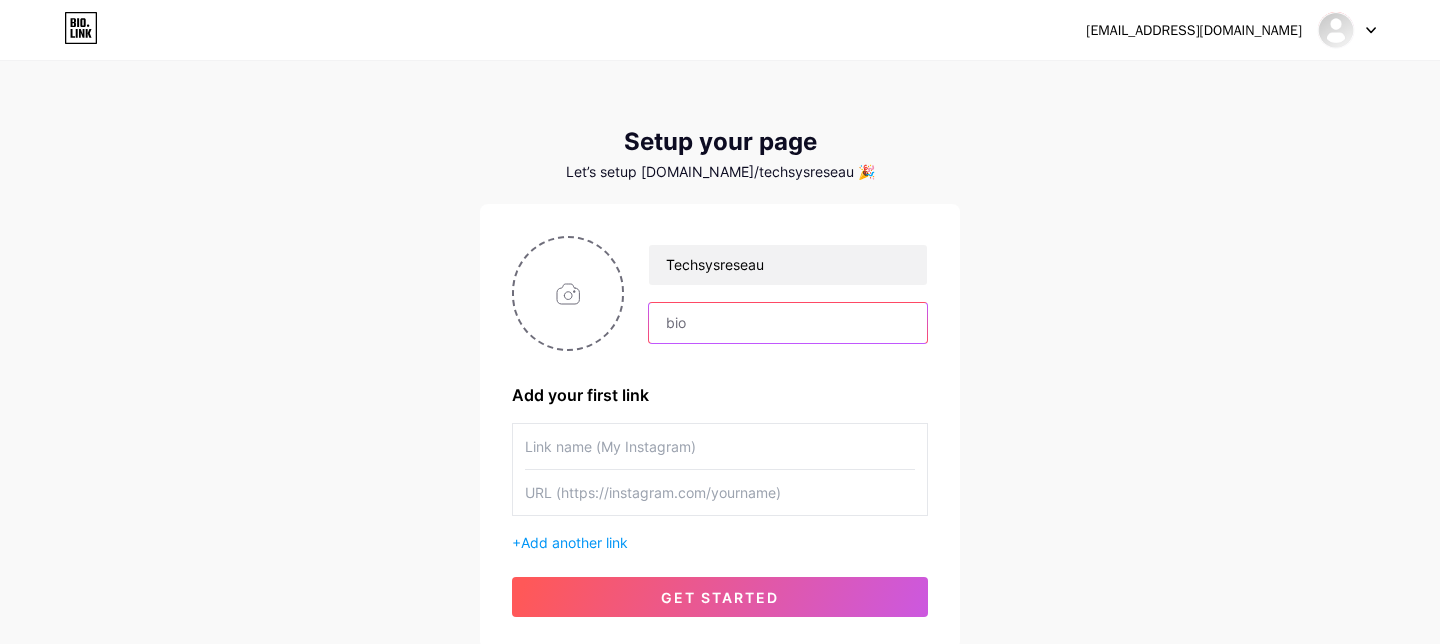 click at bounding box center [788, 323] 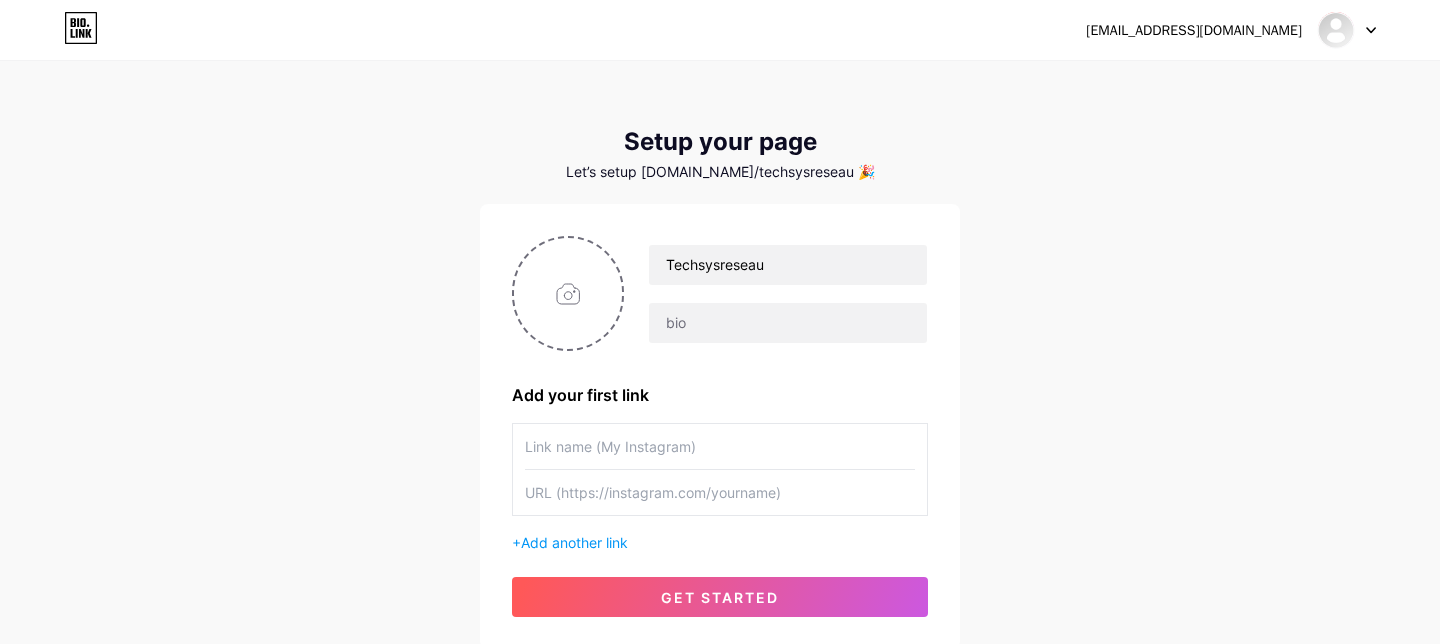 click at bounding box center [720, 446] 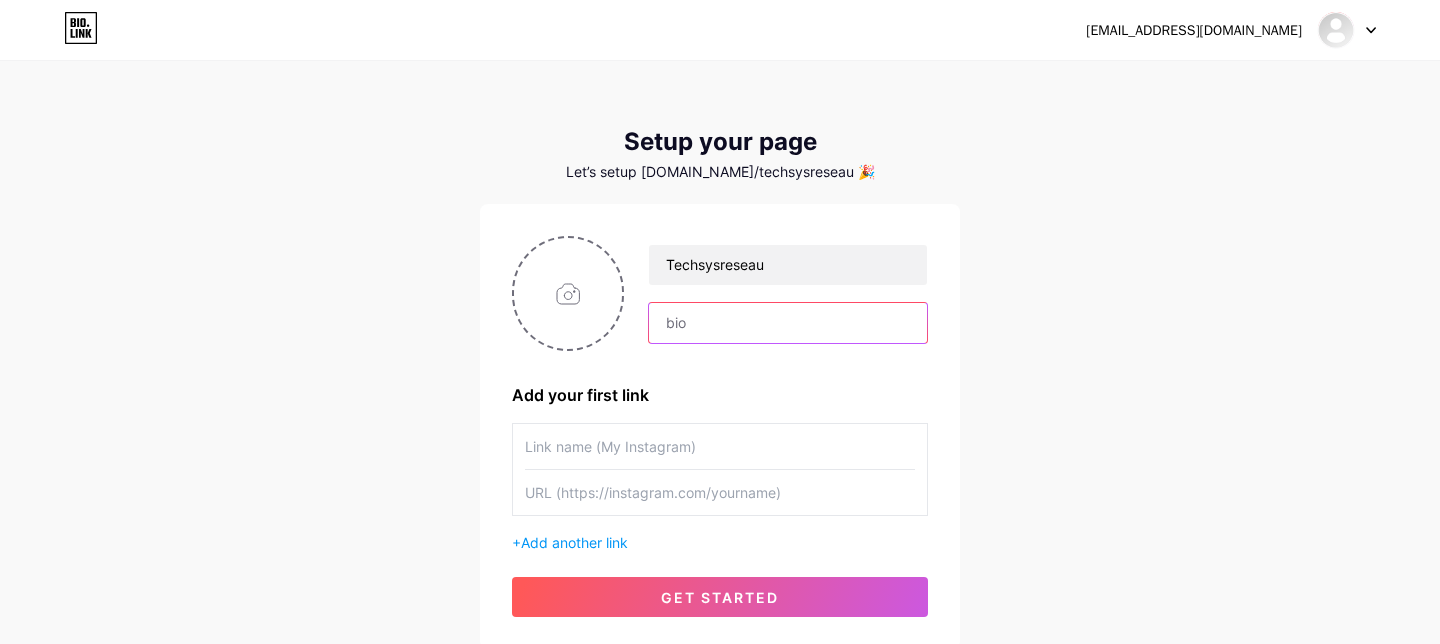 click at bounding box center [788, 323] 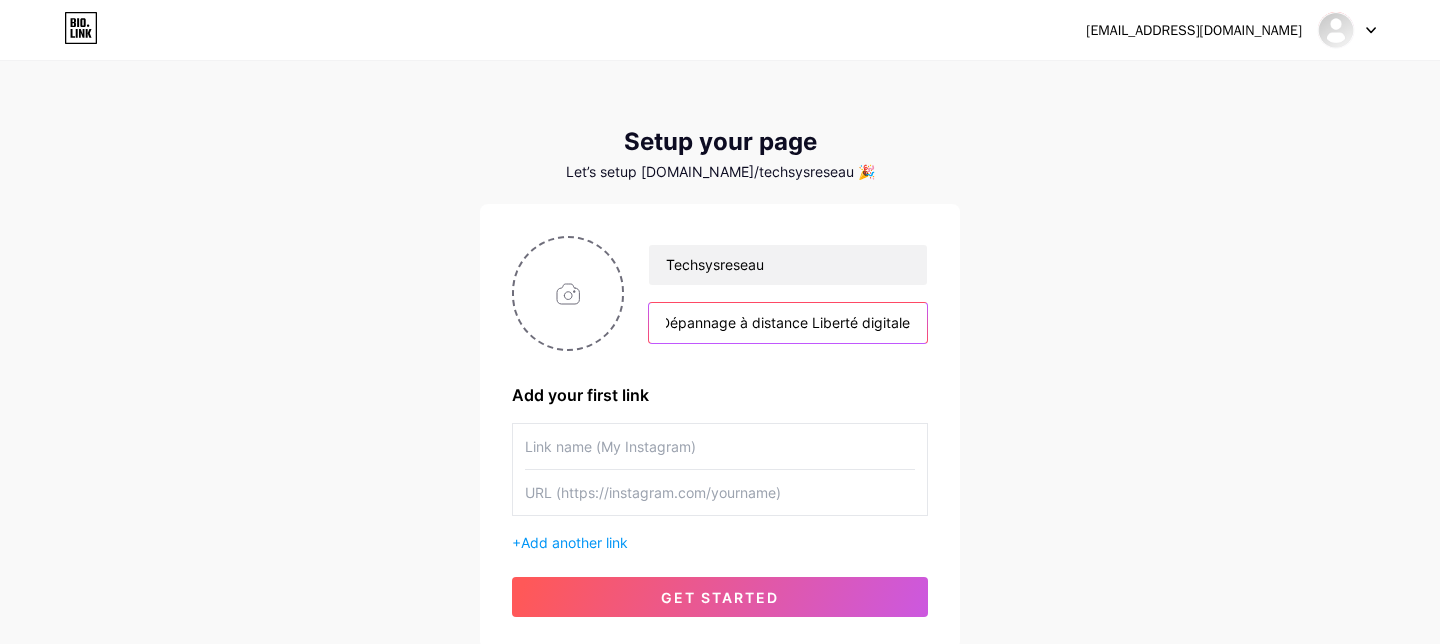 scroll, scrollTop: 0, scrollLeft: 364, axis: horizontal 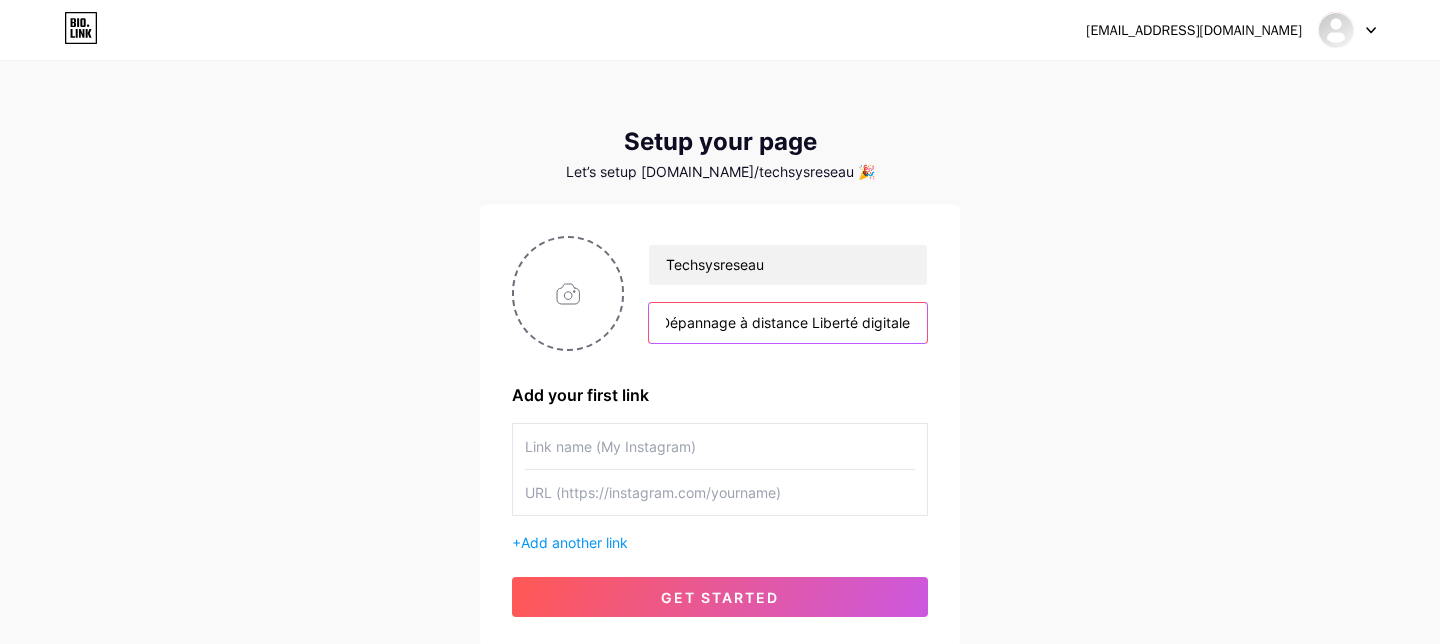 drag, startPoint x: 667, startPoint y: 321, endPoint x: 1048, endPoint y: 334, distance: 381.2217 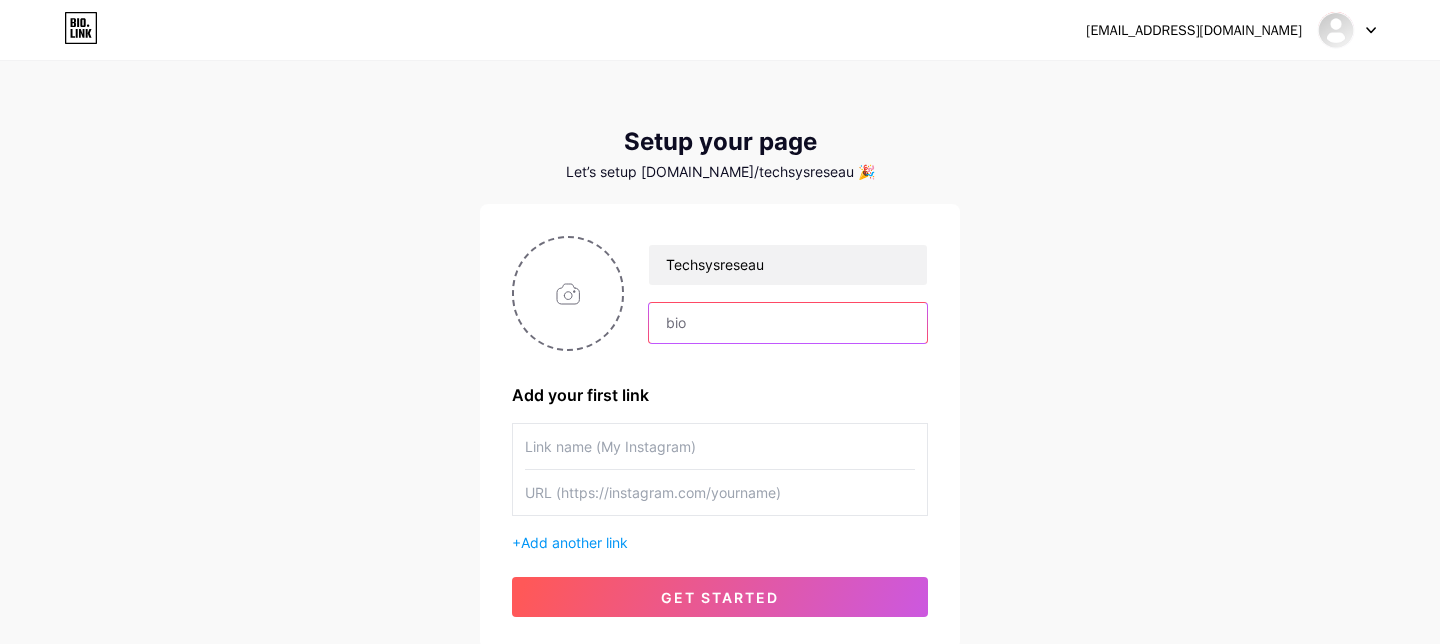 scroll, scrollTop: 0, scrollLeft: 0, axis: both 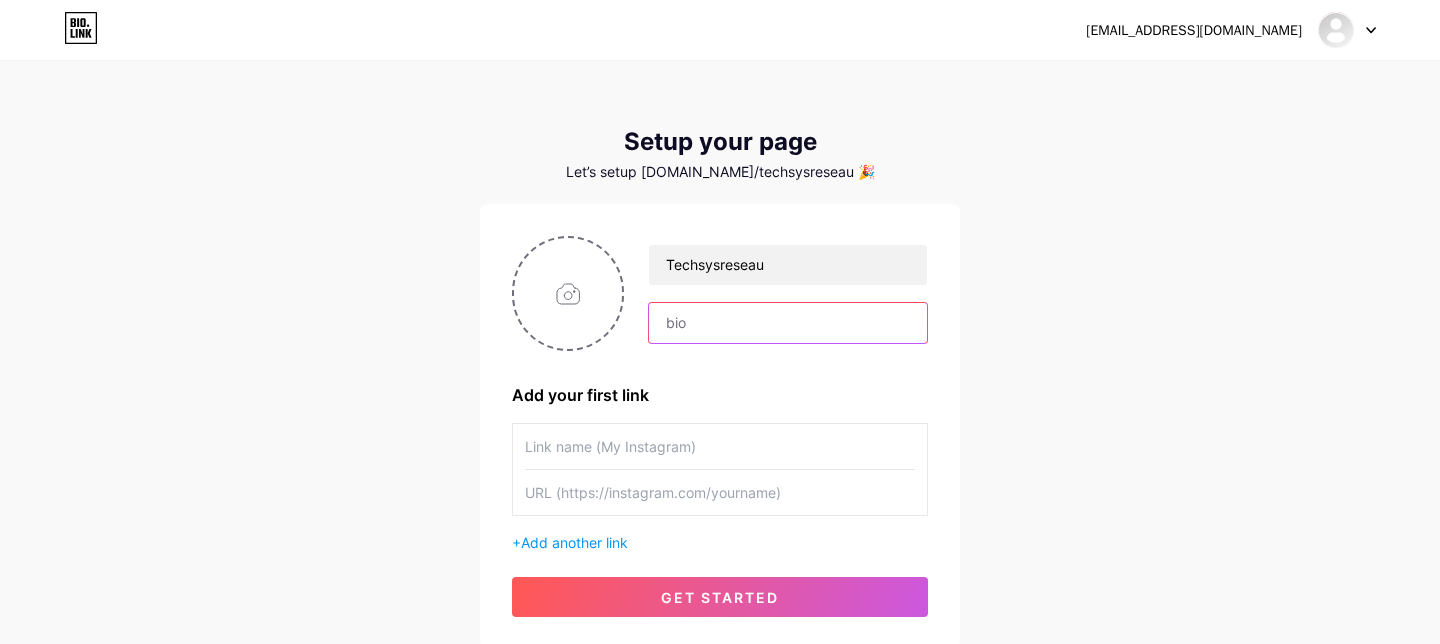 paste on "Technicienne systèmes & réseaux 👩‍💻 Astuces PC | Ebooks | Dépannage à distance | Liberté digitale 💻🌍" 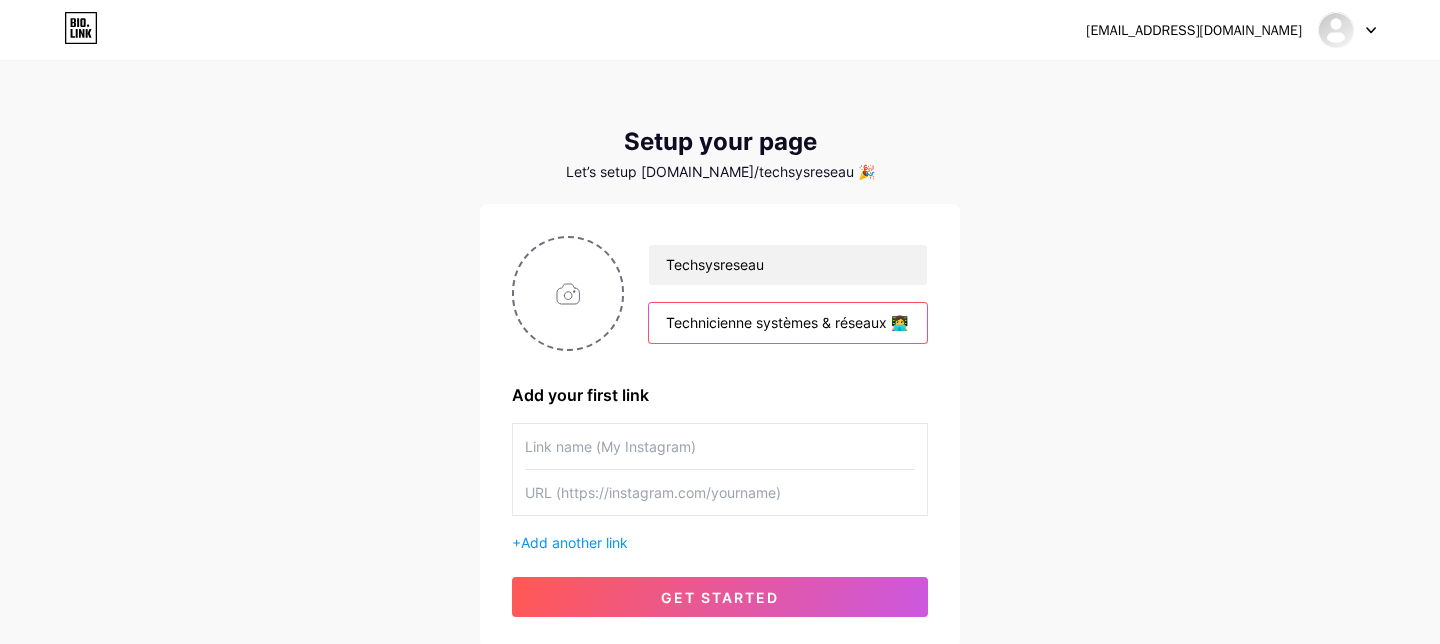 scroll, scrollTop: 0, scrollLeft: 454, axis: horizontal 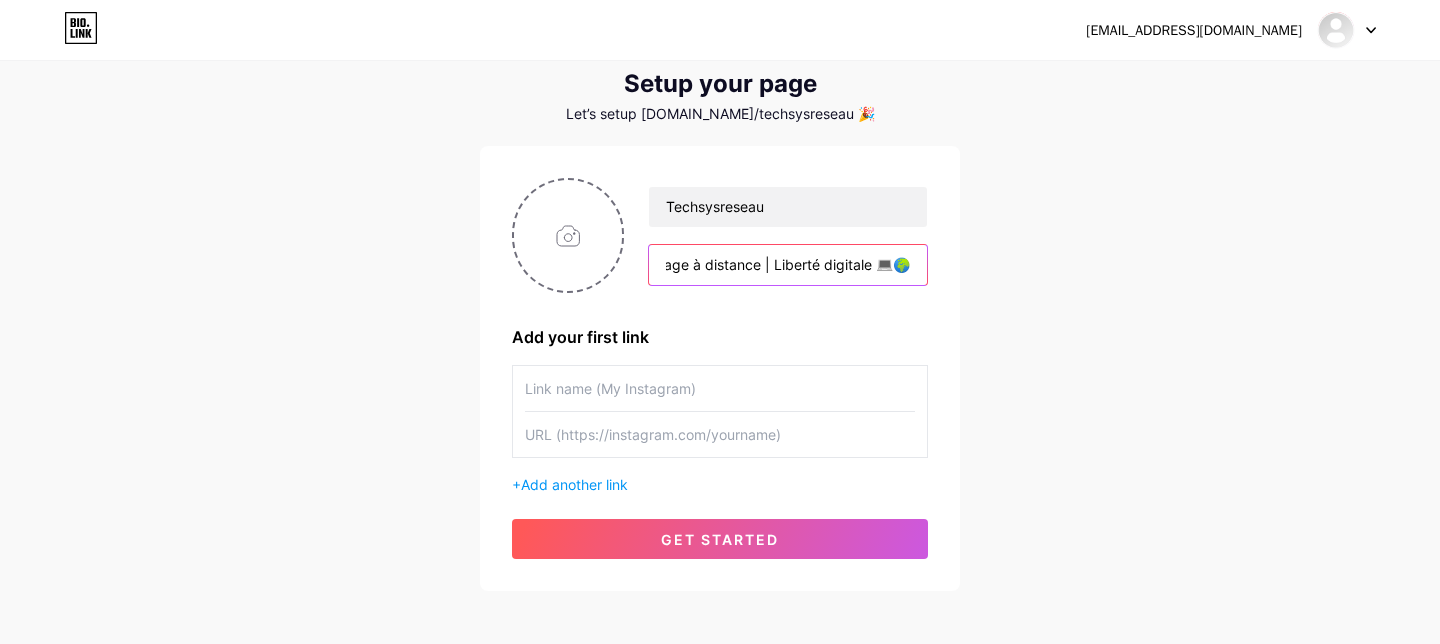 type on "Technicienne systèmes & réseaux 👩‍💻 Astuces PC | Ebooks | Dépannage à distance | Liberté digitale 💻🌍" 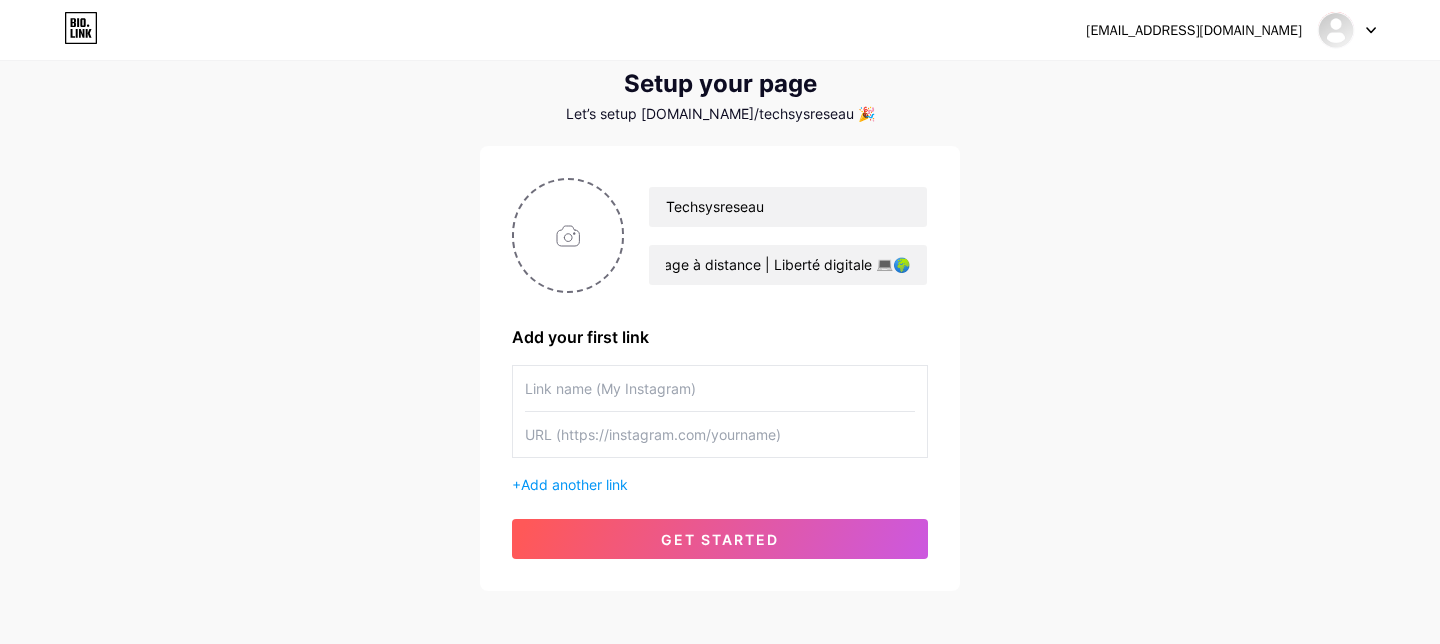click at bounding box center (720, 388) 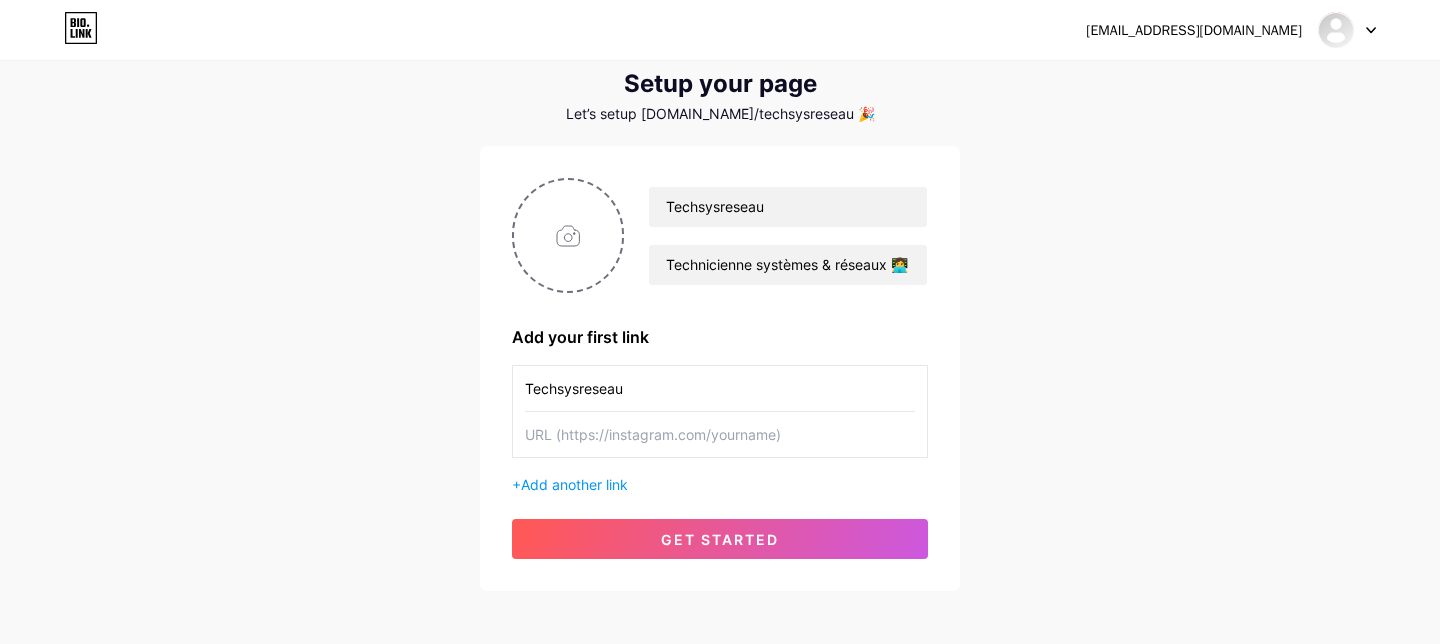 type on "Techsysreseau" 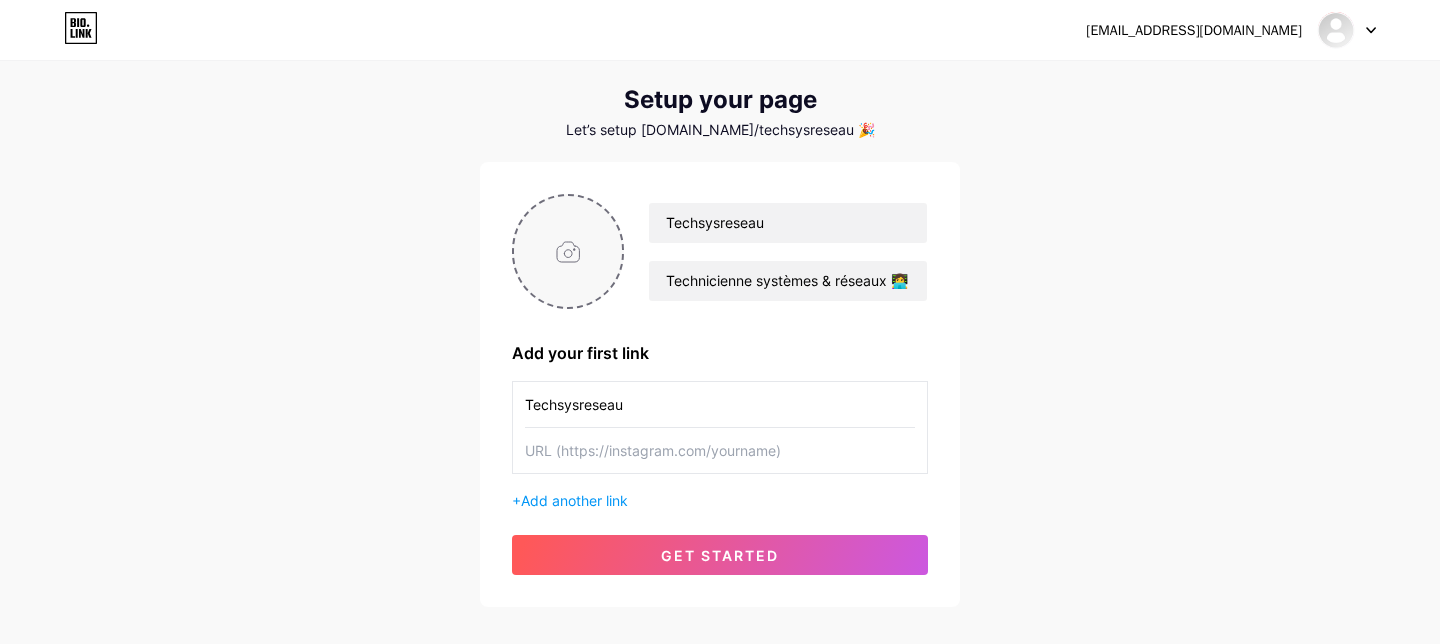 scroll, scrollTop: 39, scrollLeft: 0, axis: vertical 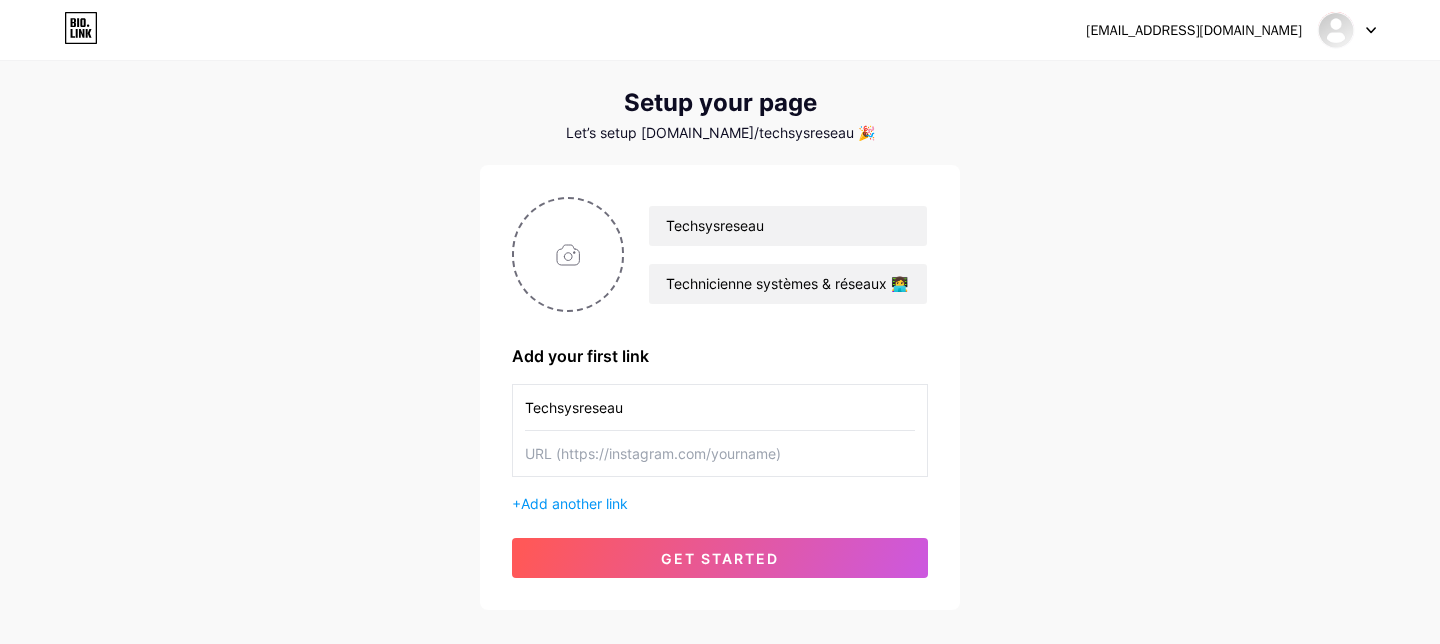 click at bounding box center [720, 453] 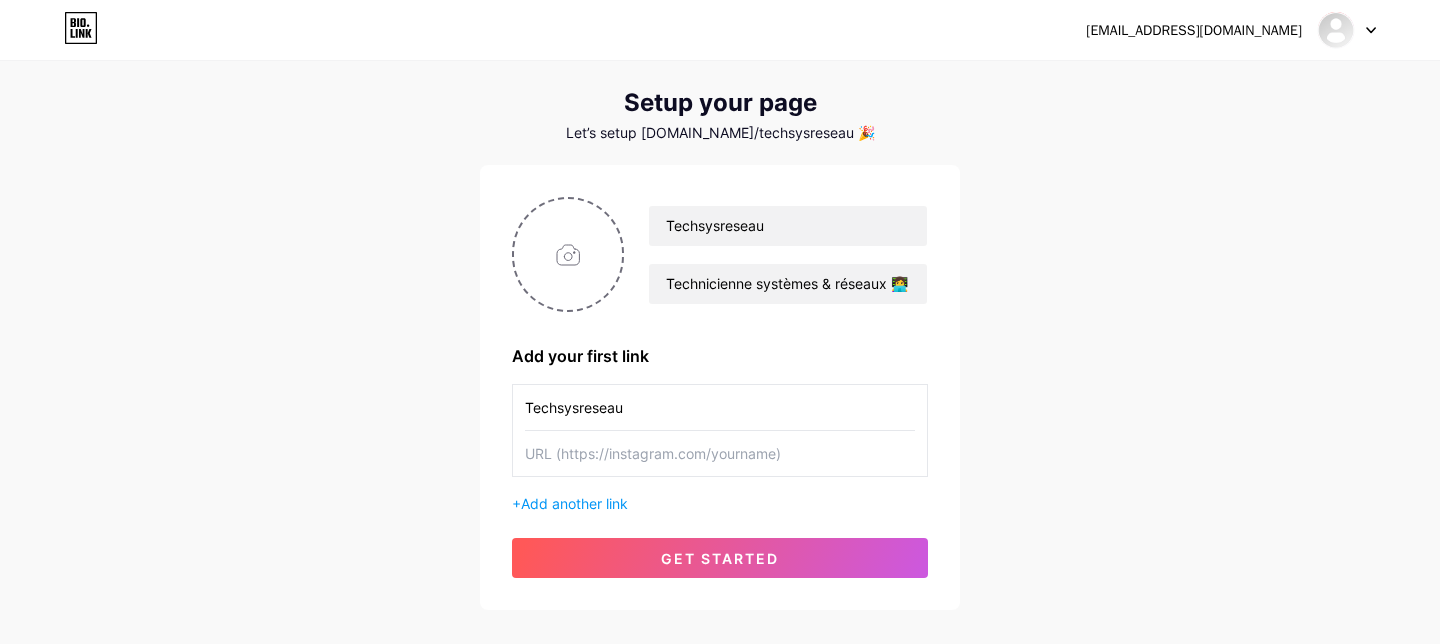 paste on "[URL][DOMAIN_NAME]" 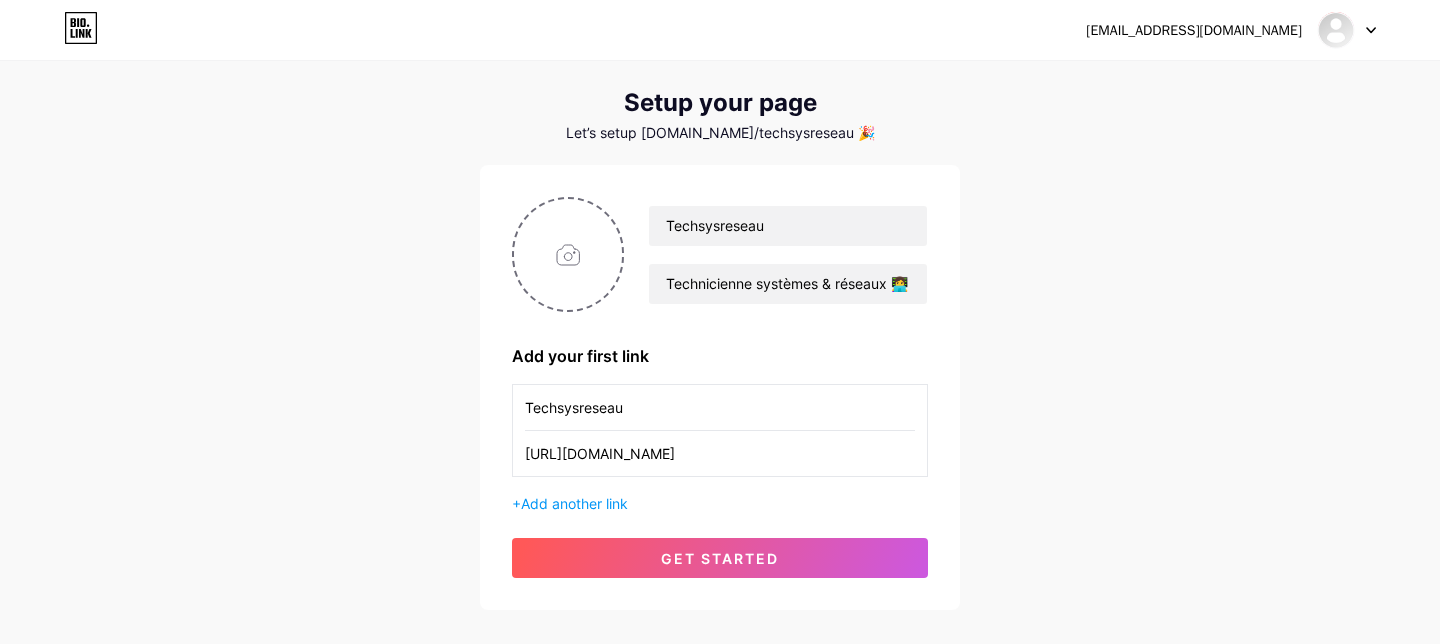 scroll, scrollTop: 0, scrollLeft: 0, axis: both 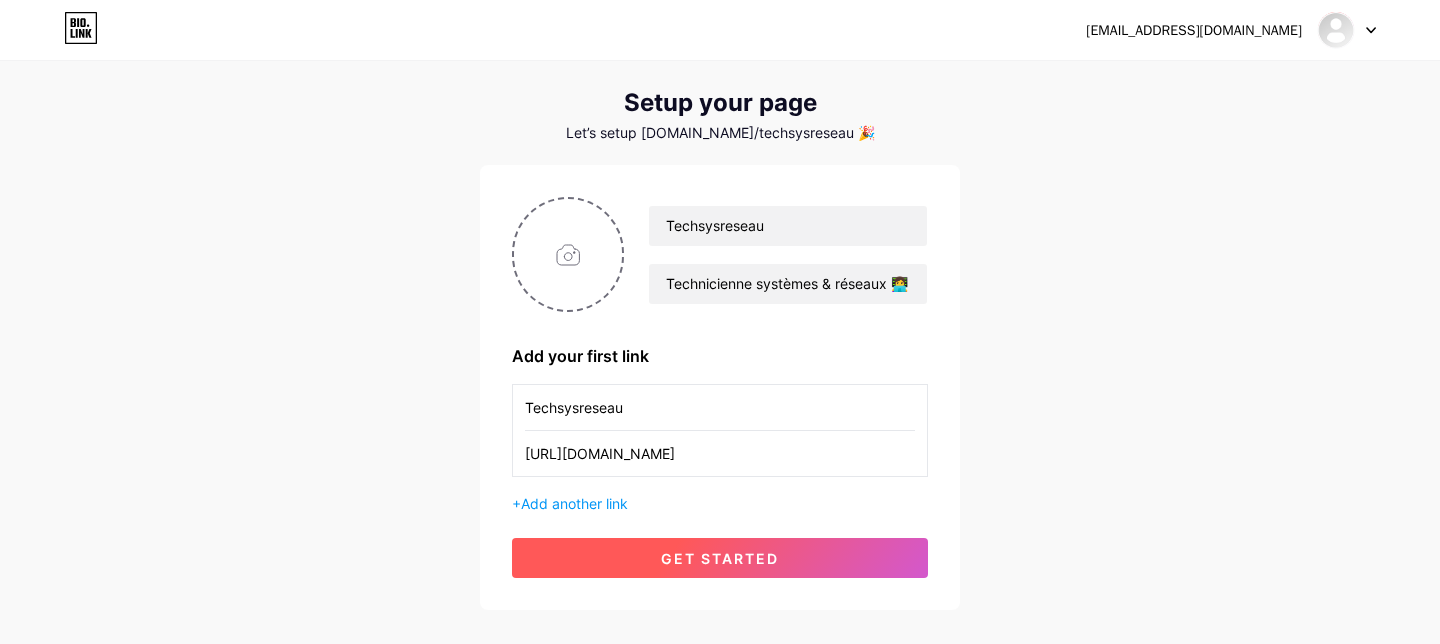 type on "[URL][DOMAIN_NAME]" 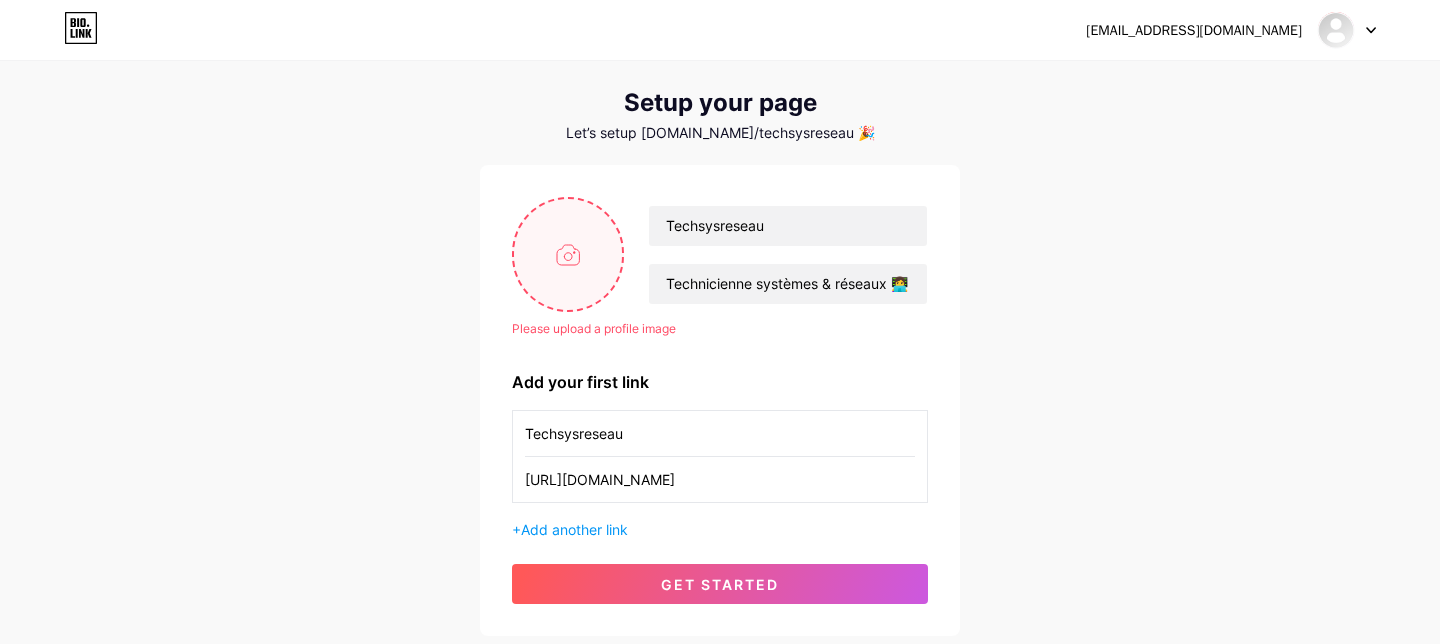 click at bounding box center [568, 254] 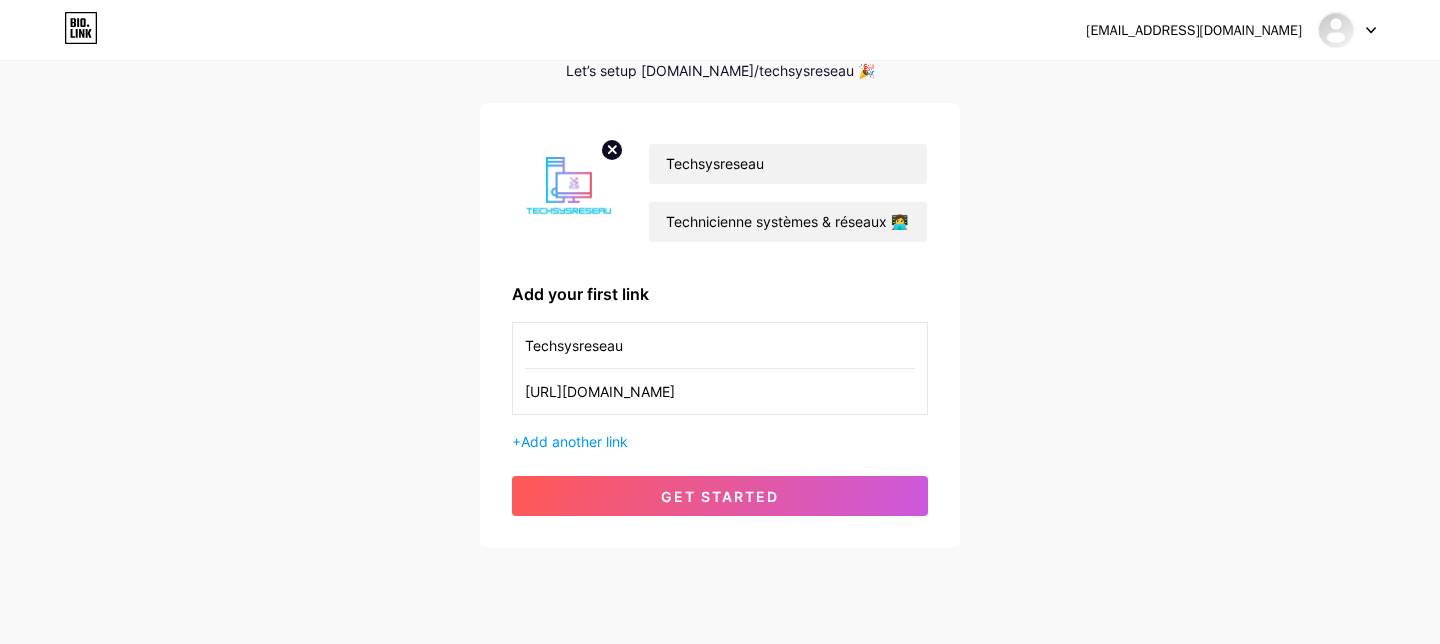 scroll, scrollTop: 149, scrollLeft: 0, axis: vertical 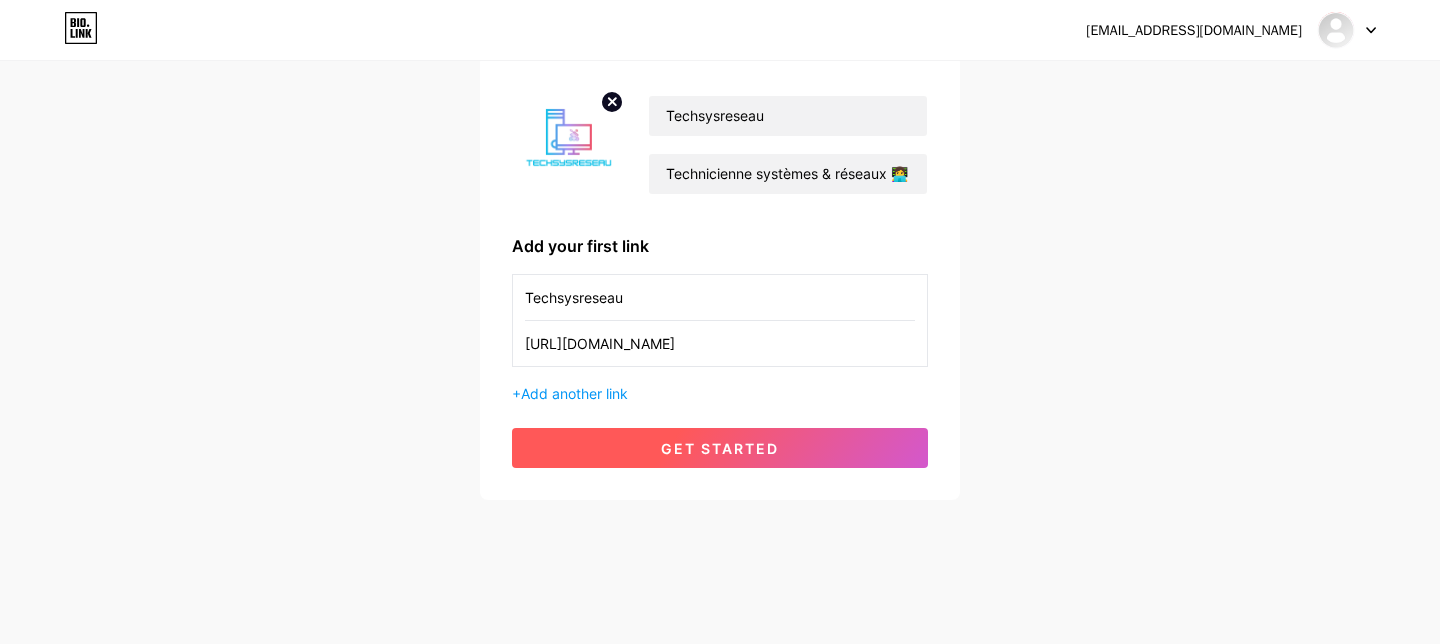 click on "get started" at bounding box center (720, 448) 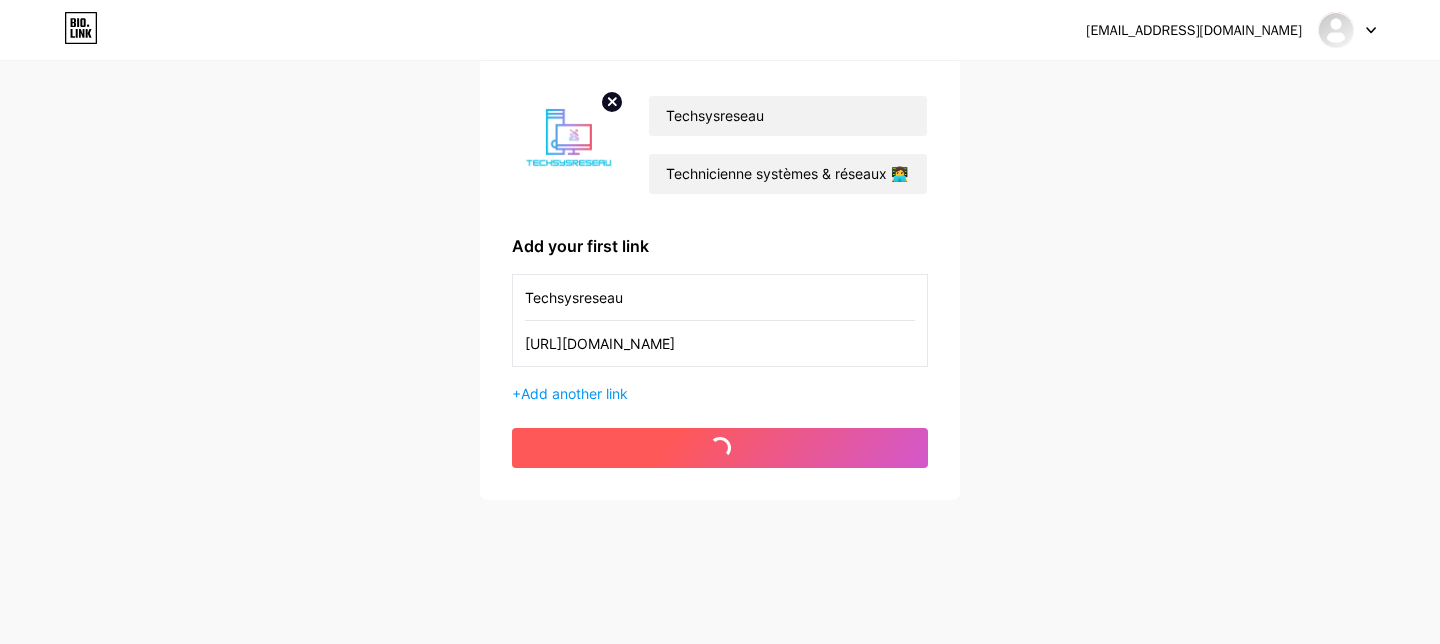 scroll, scrollTop: 0, scrollLeft: 0, axis: both 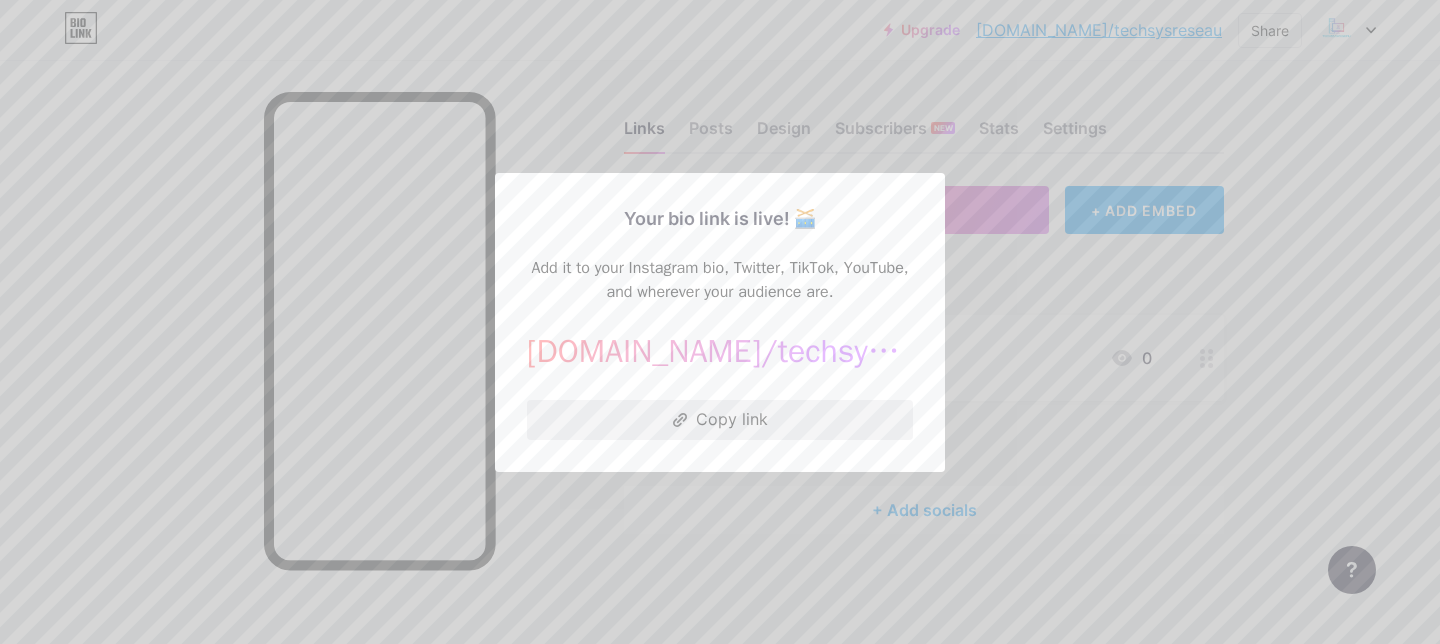click on "Copy link" at bounding box center (720, 420) 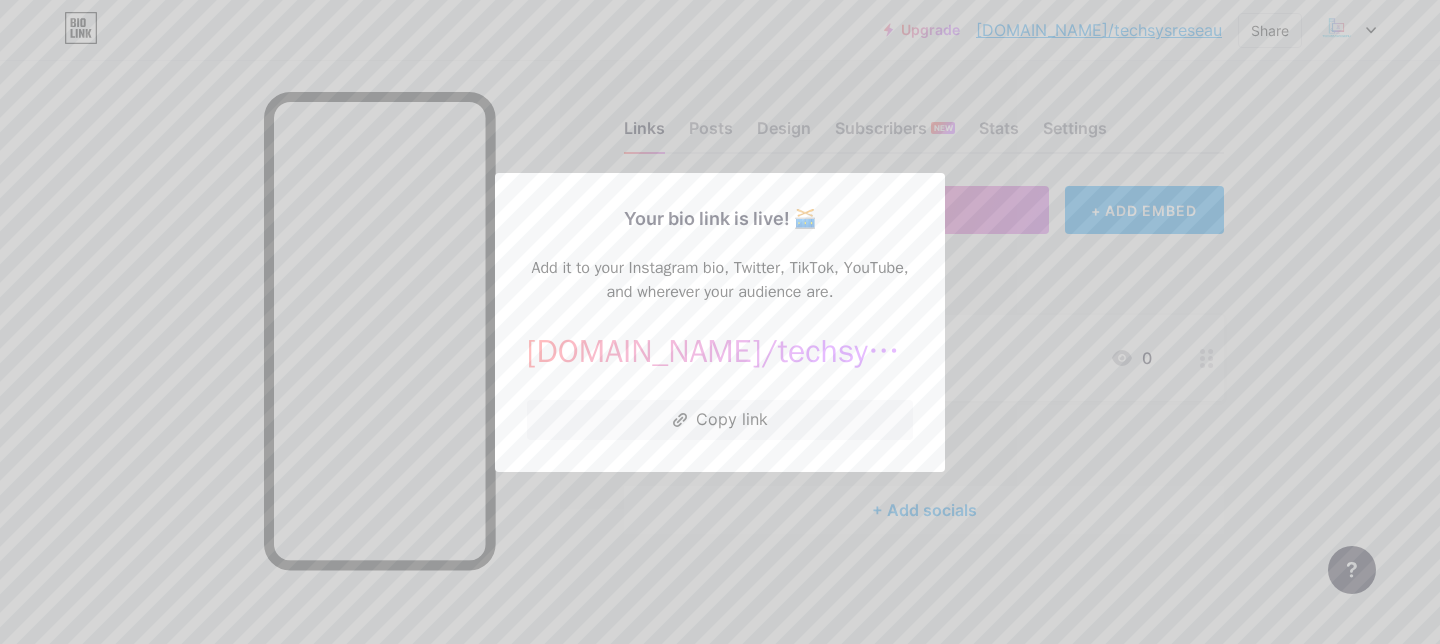 click at bounding box center [720, 322] 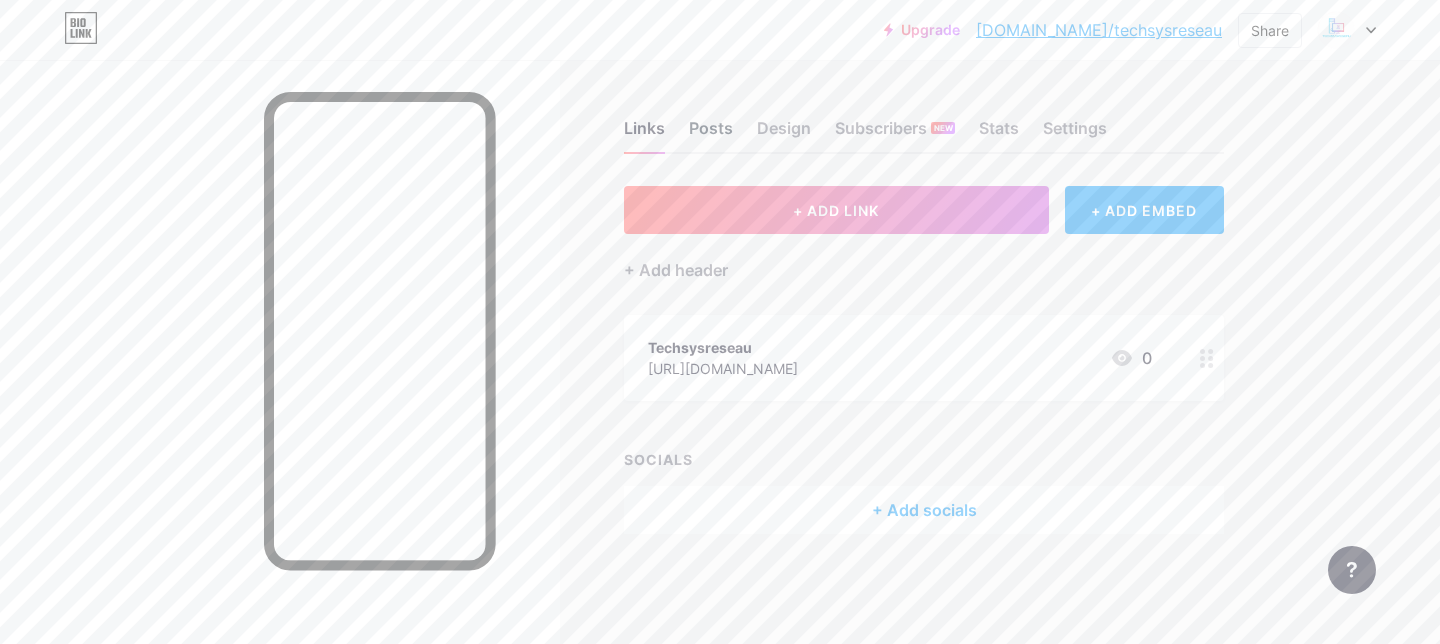 click on "Posts" at bounding box center (711, 134) 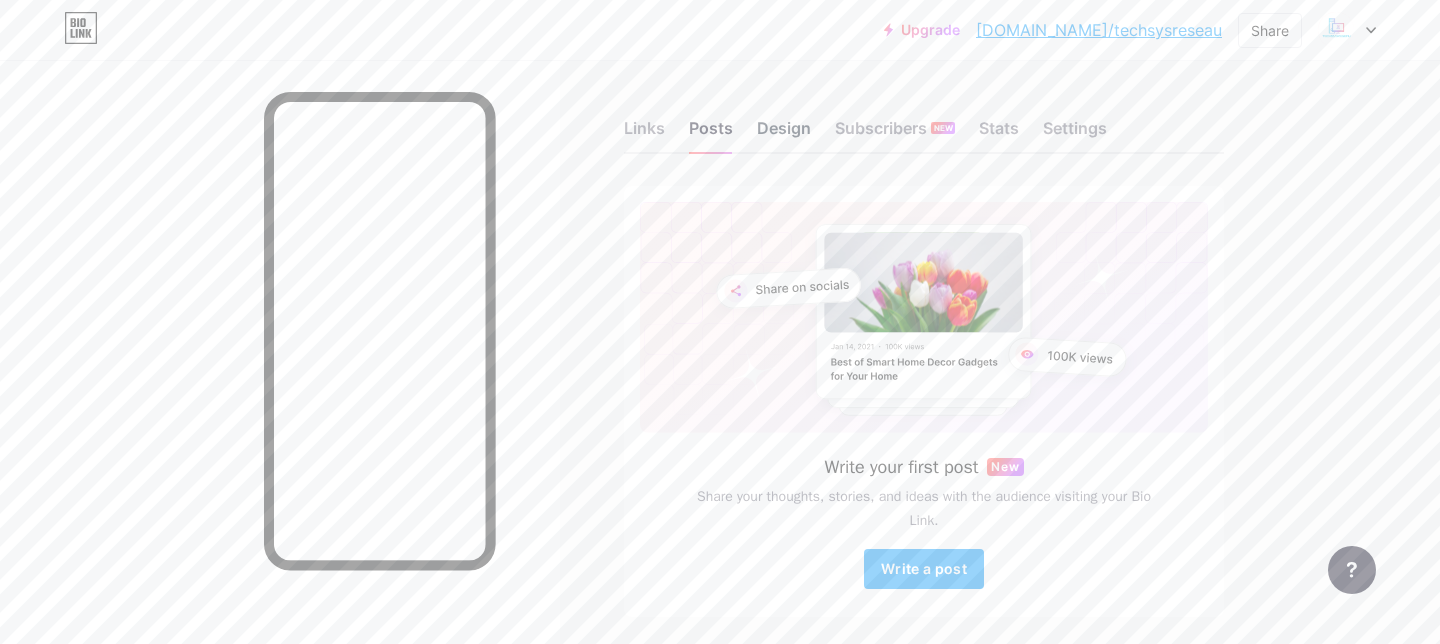 click on "Design" at bounding box center [784, 134] 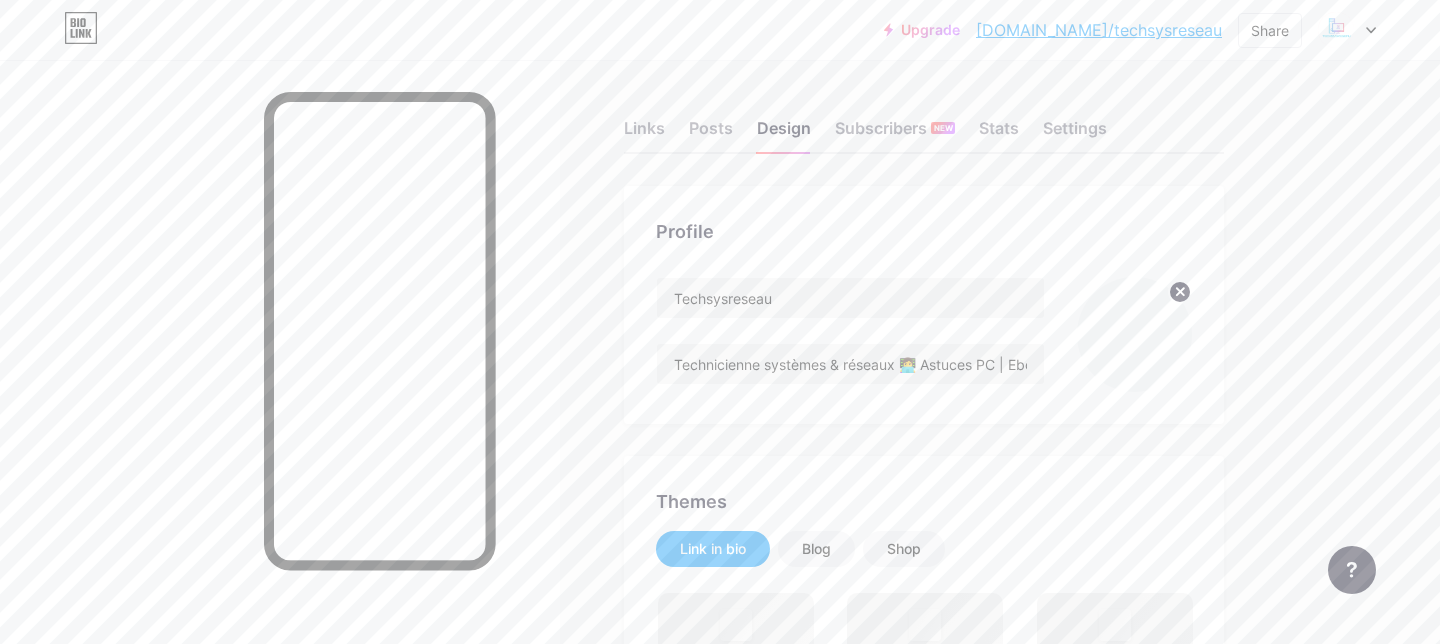 click on "Links
Posts
Design
Subscribers
NEW
Stats
Settings" at bounding box center [924, 119] 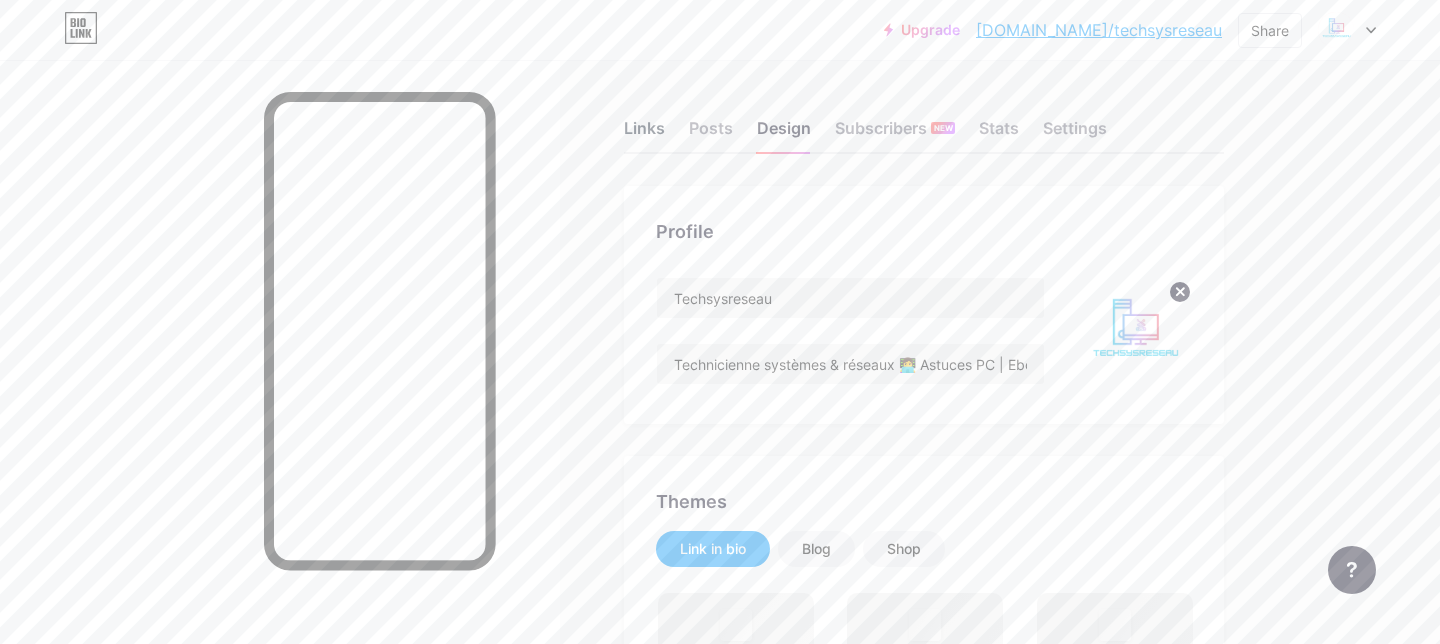 click on "Links" at bounding box center (644, 134) 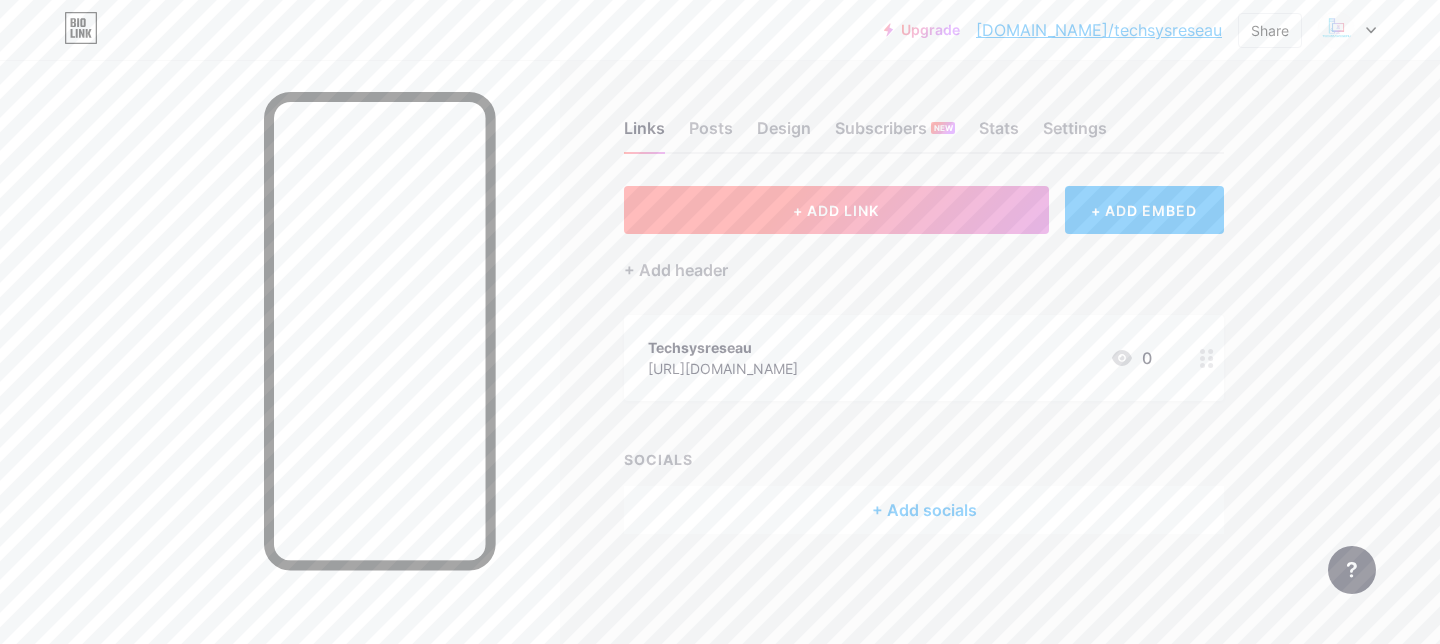 click on "+ ADD LINK" at bounding box center [836, 210] 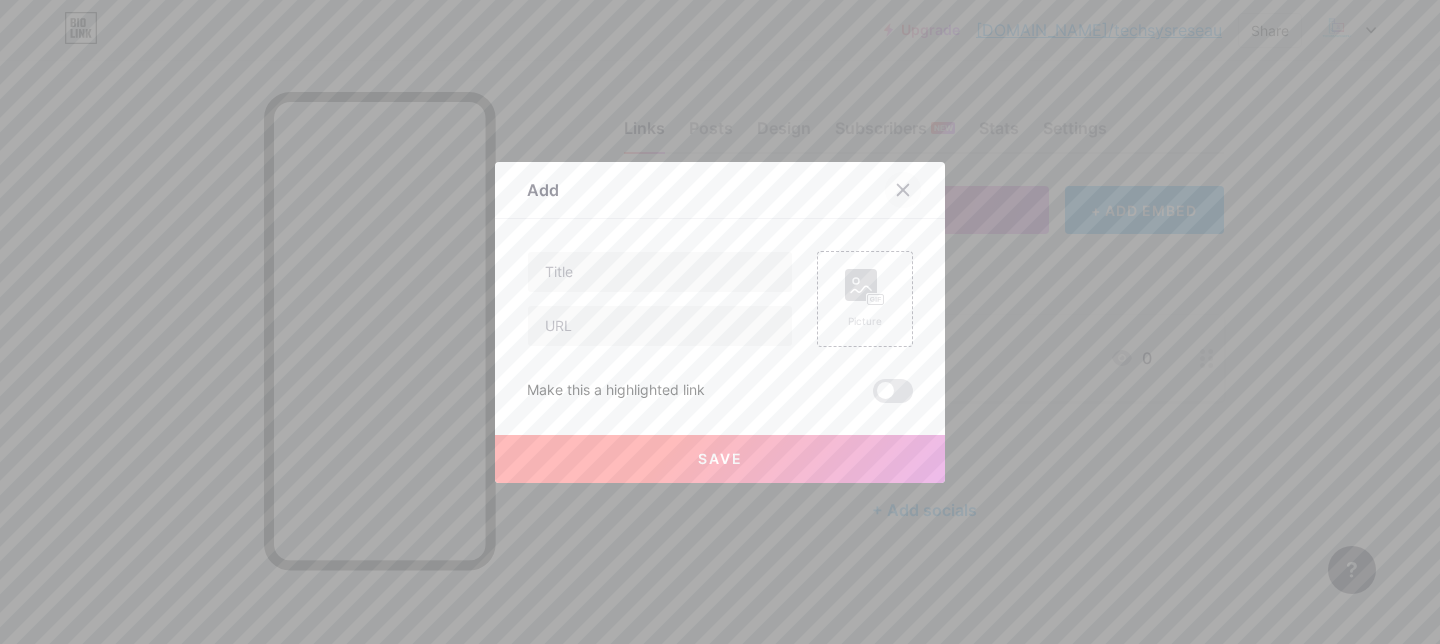 click 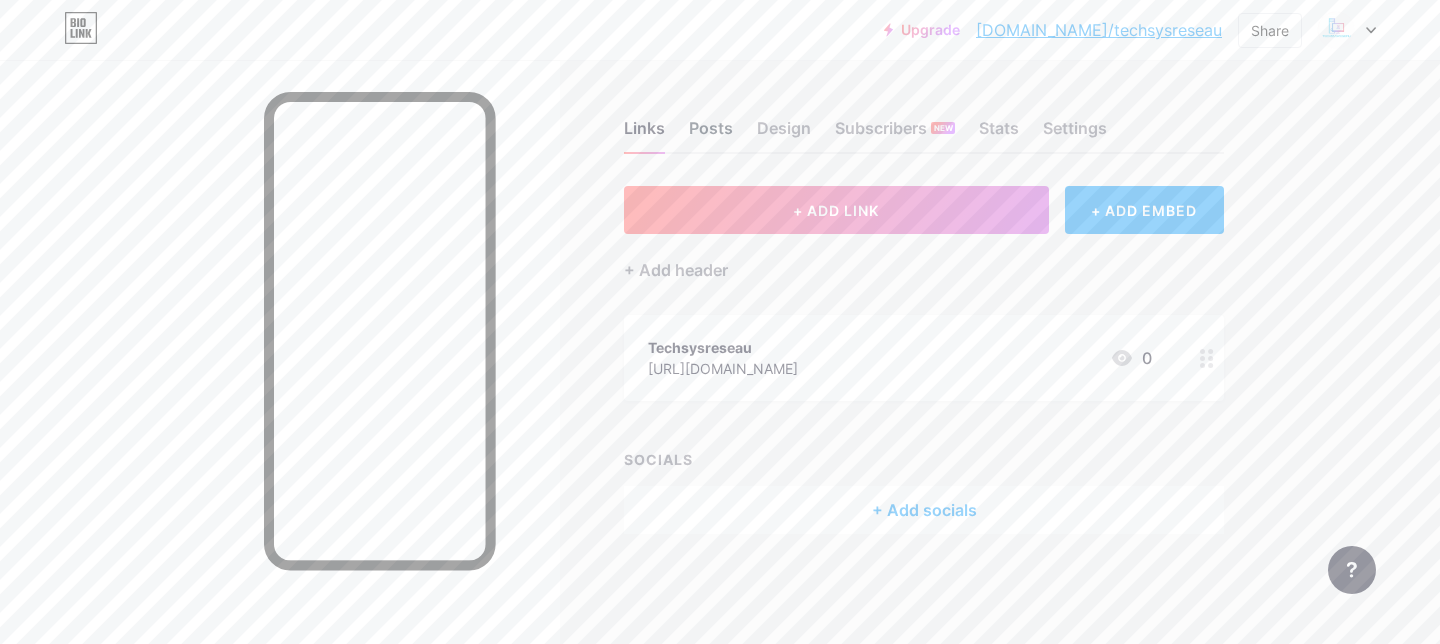 click on "Posts" at bounding box center [711, 134] 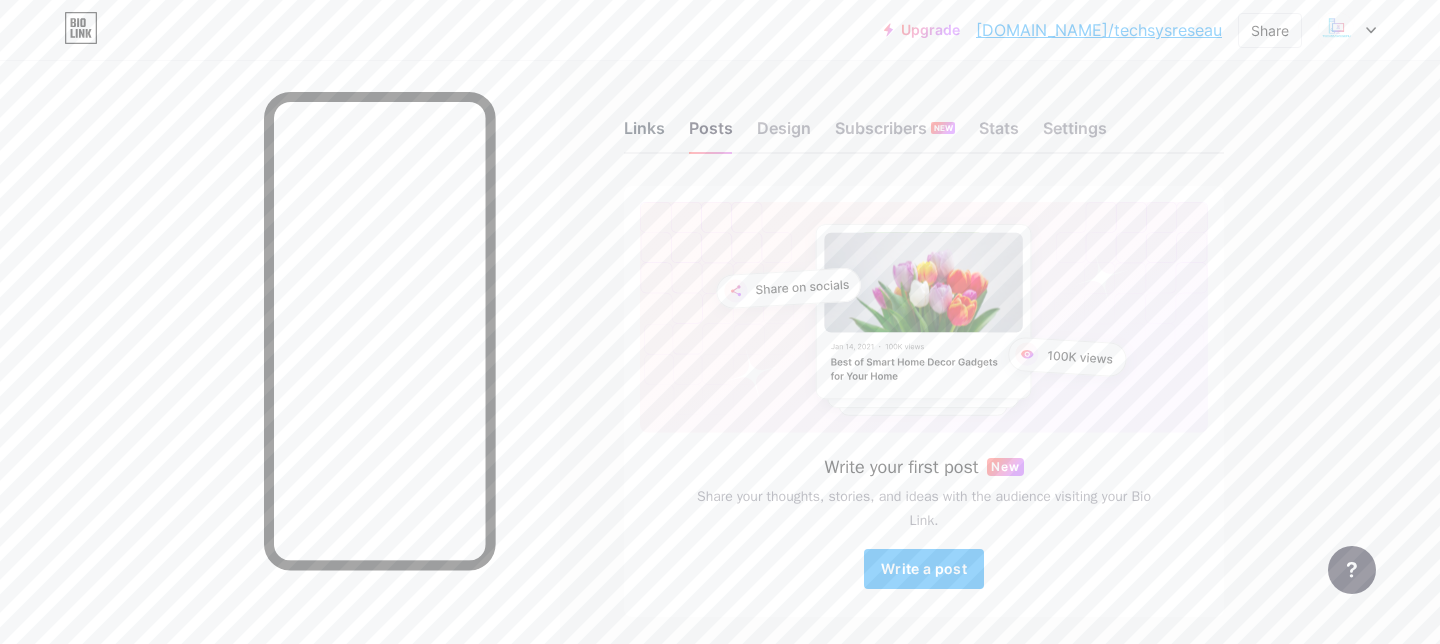 click on "Links" at bounding box center [644, 134] 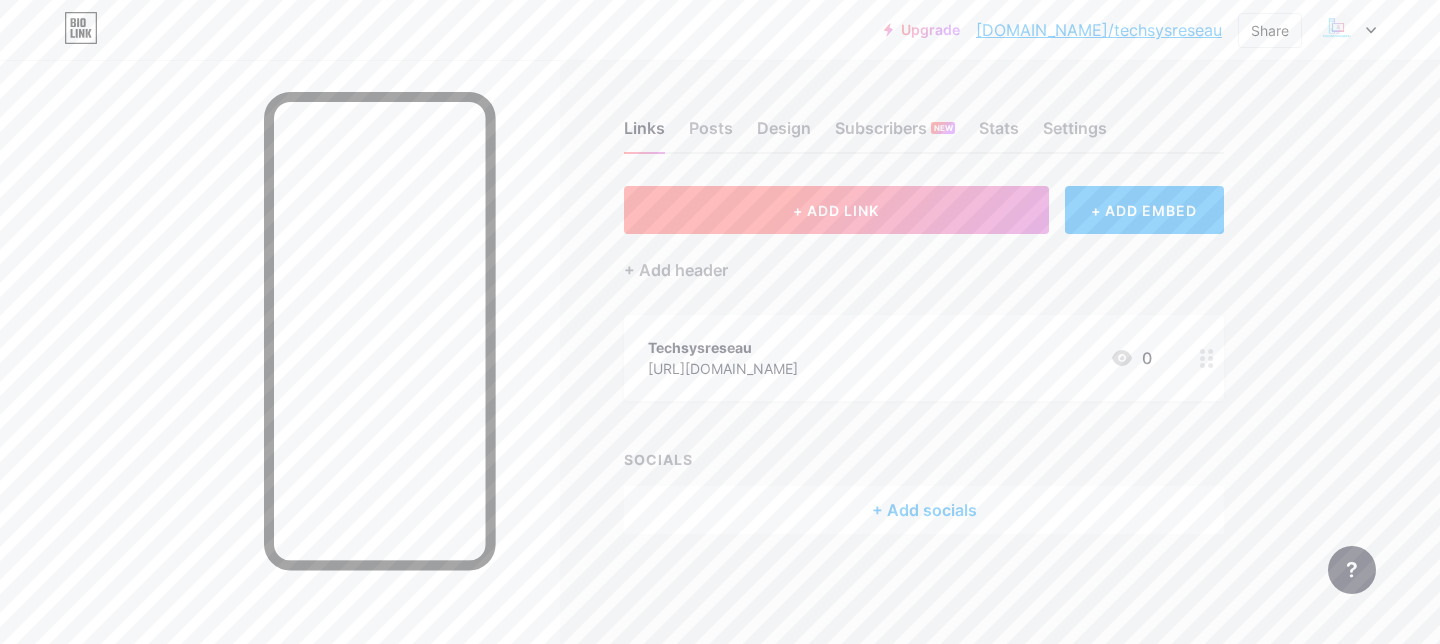 click on "+ ADD LINK" at bounding box center [836, 210] 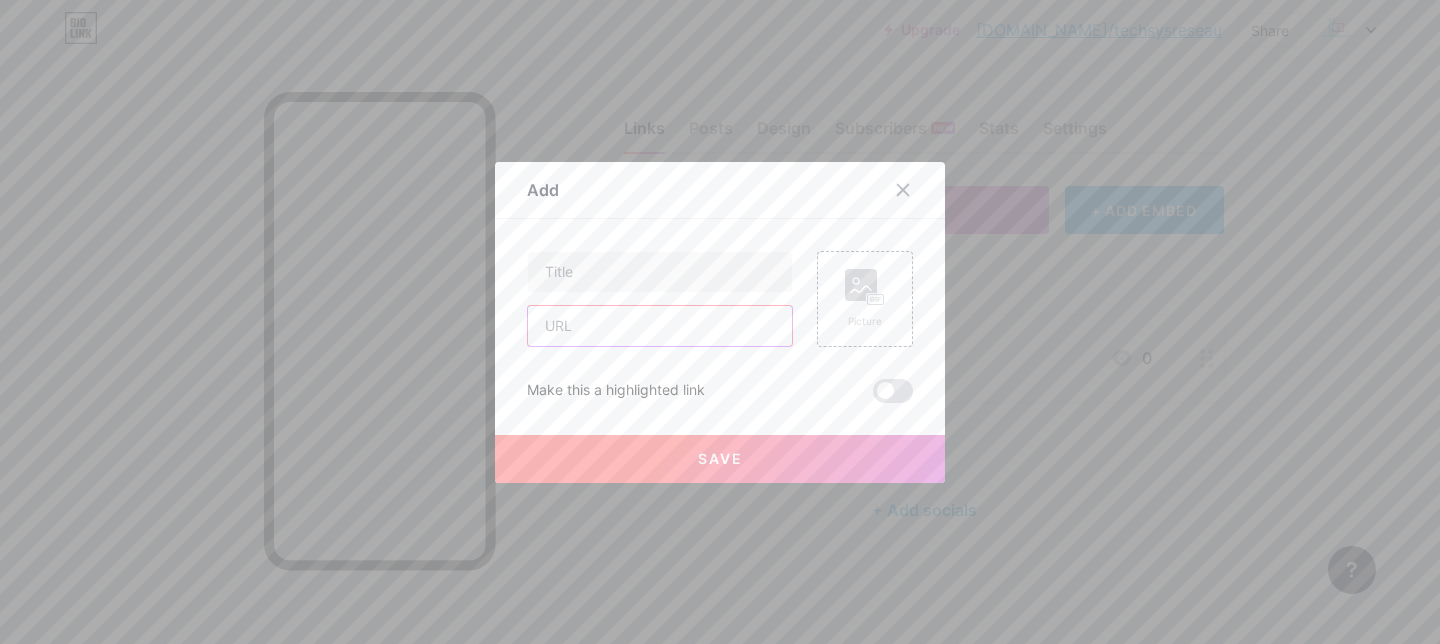 click at bounding box center (660, 326) 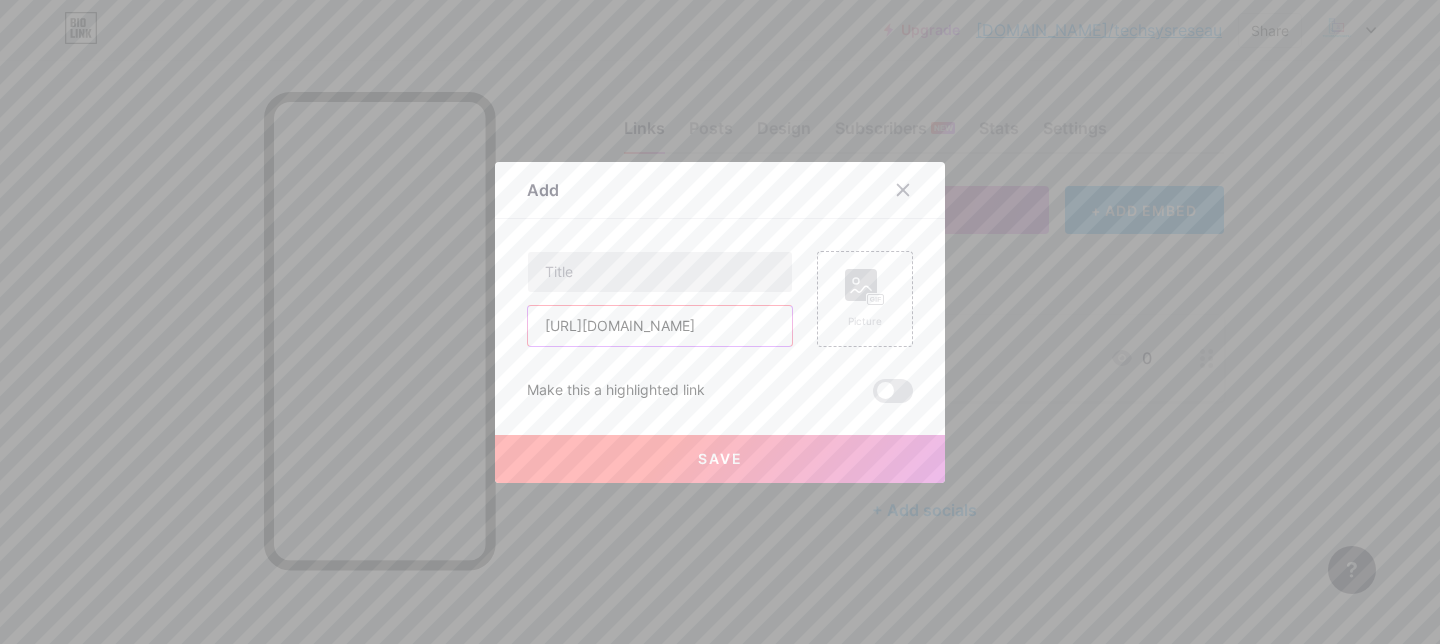 type on "[URL][DOMAIN_NAME]" 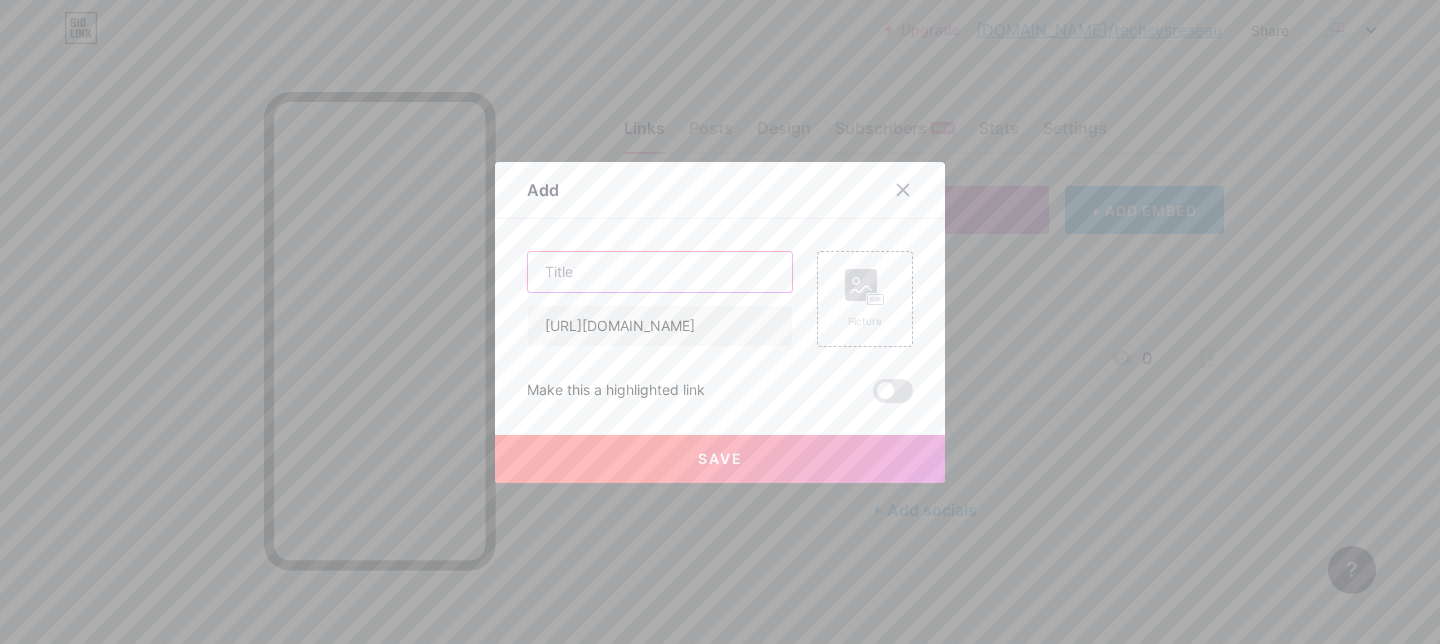 click at bounding box center (660, 272) 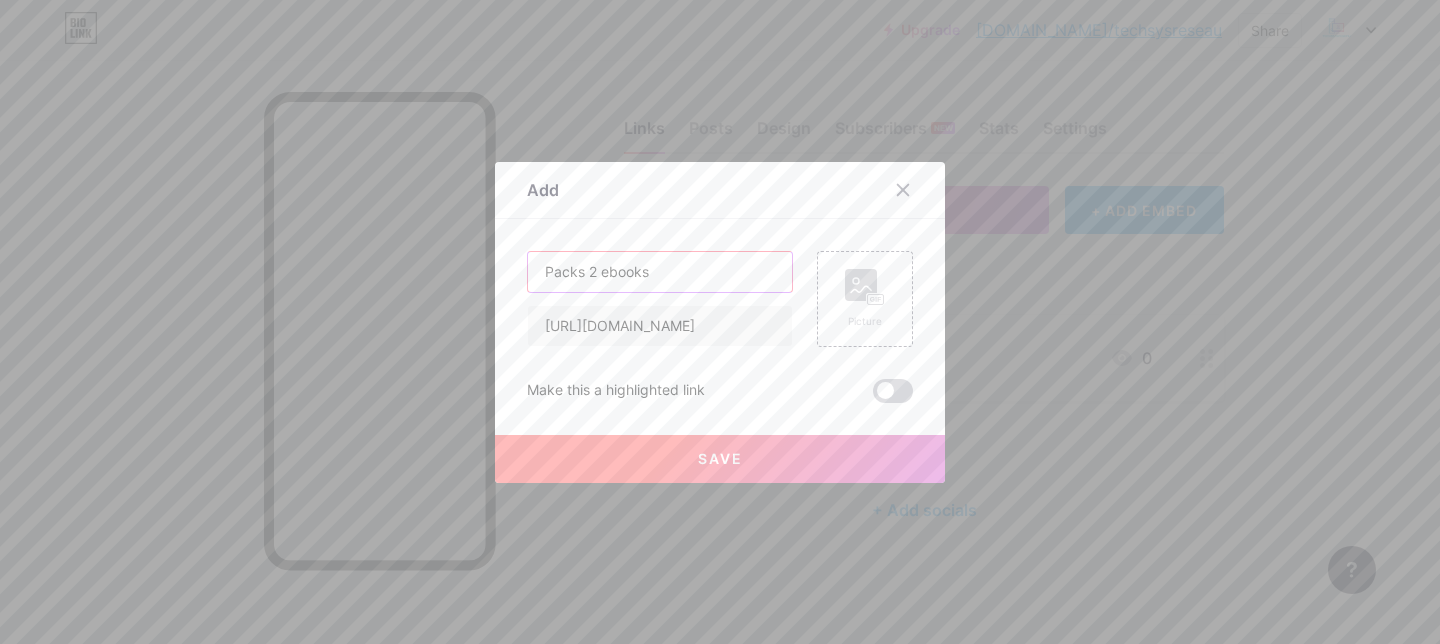 type on "Packs 2 ebooks" 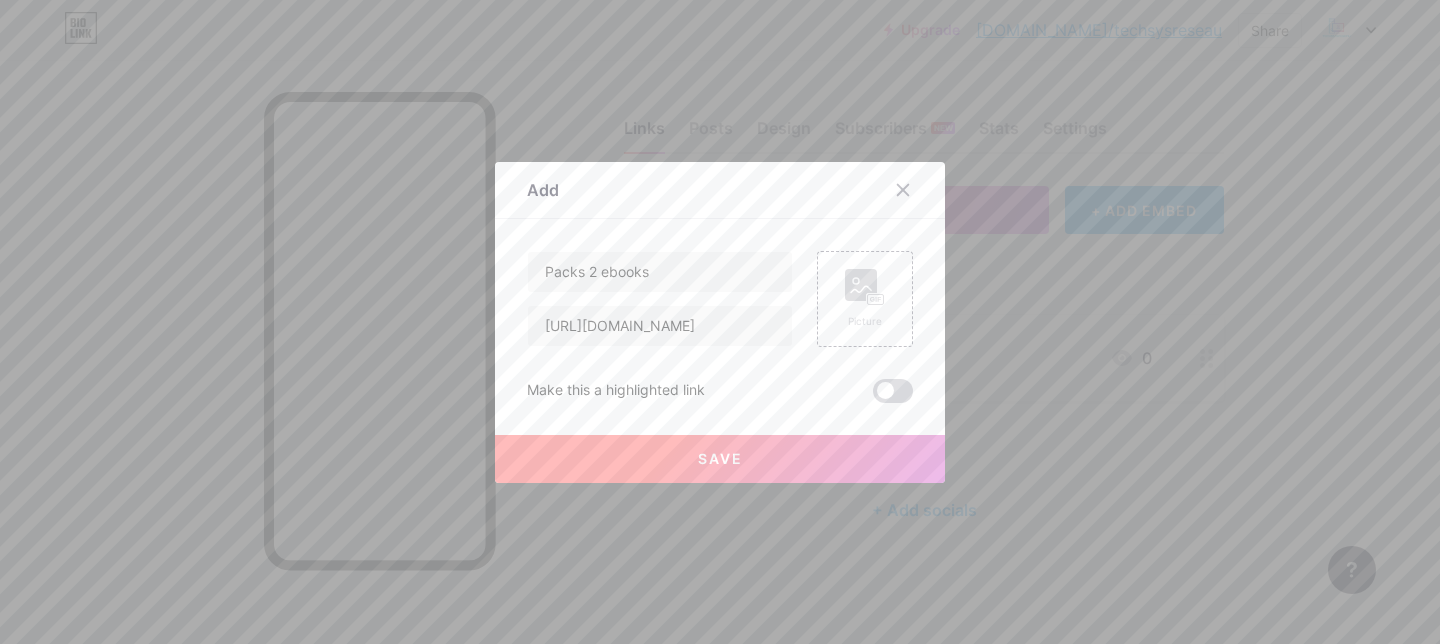 click at bounding box center (893, 391) 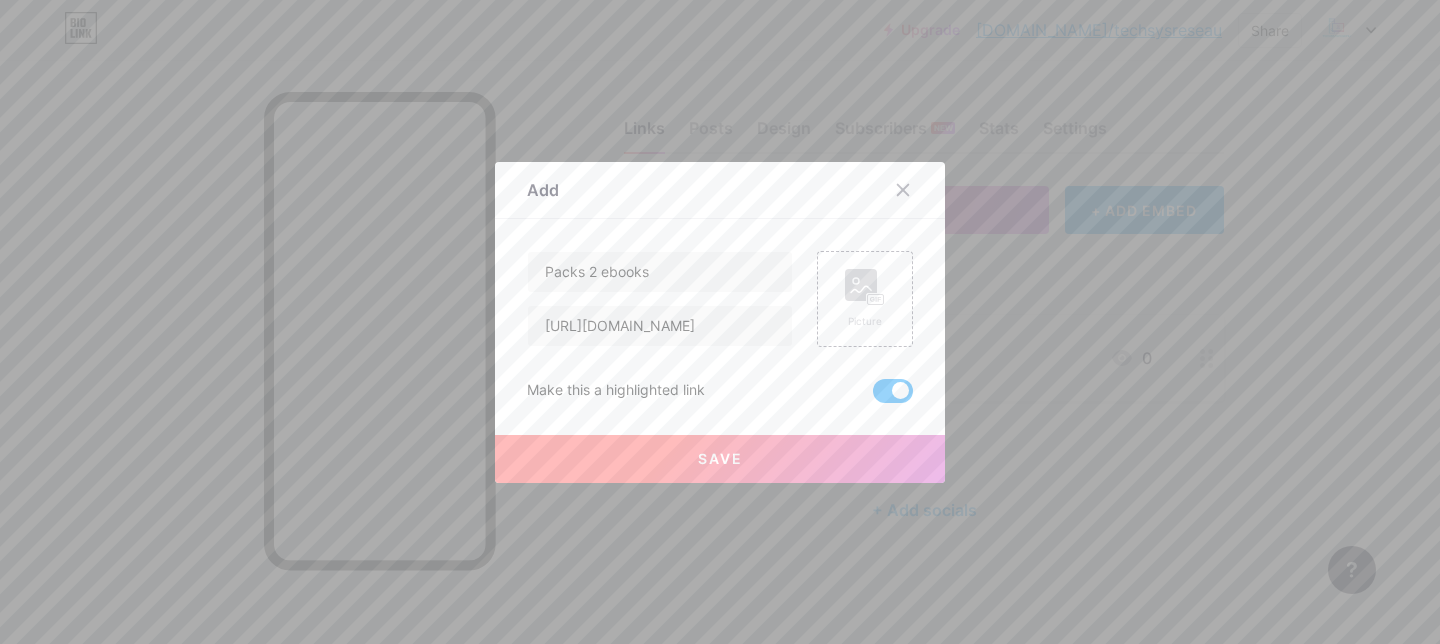 click at bounding box center (893, 391) 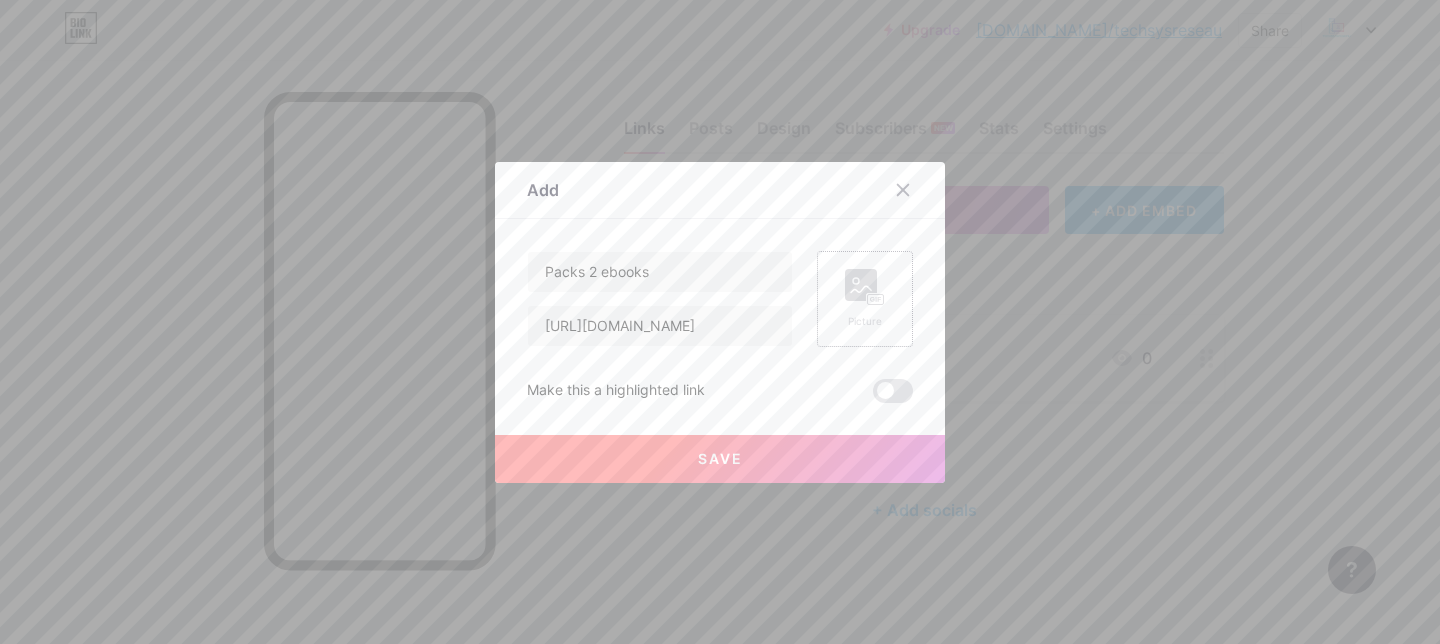click on "Picture" at bounding box center [865, 299] 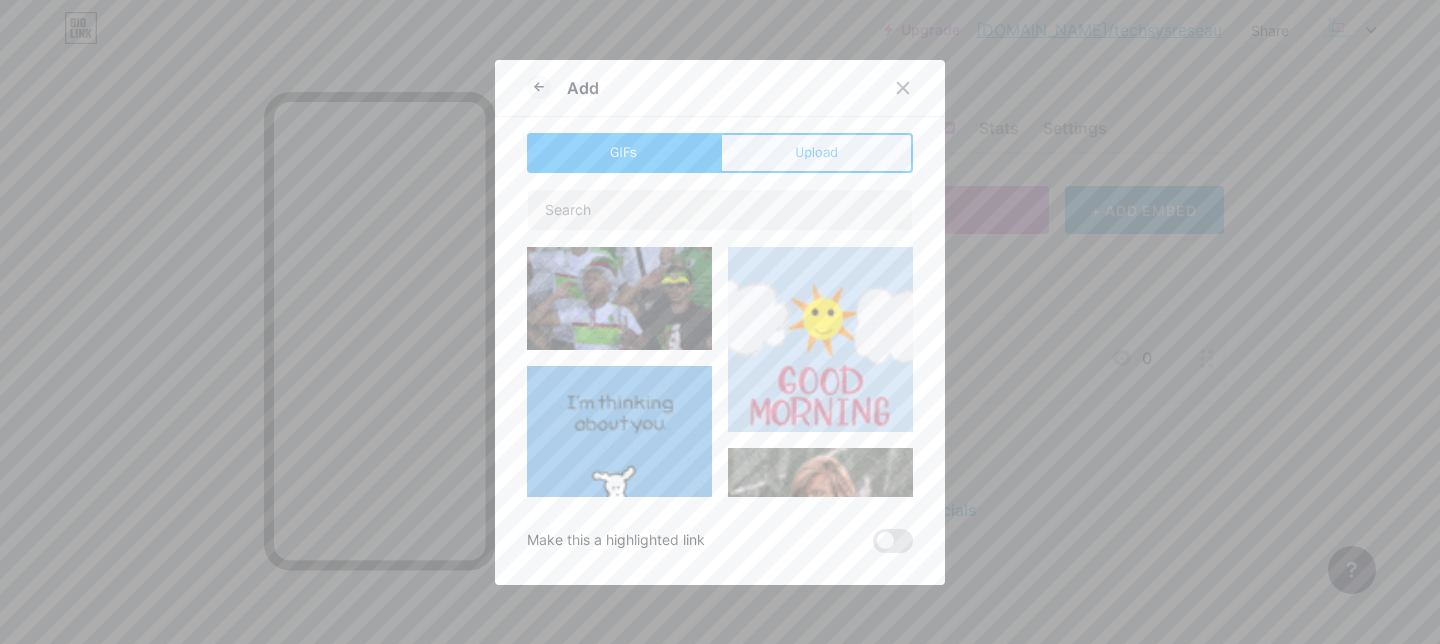 click on "Upload" at bounding box center (816, 153) 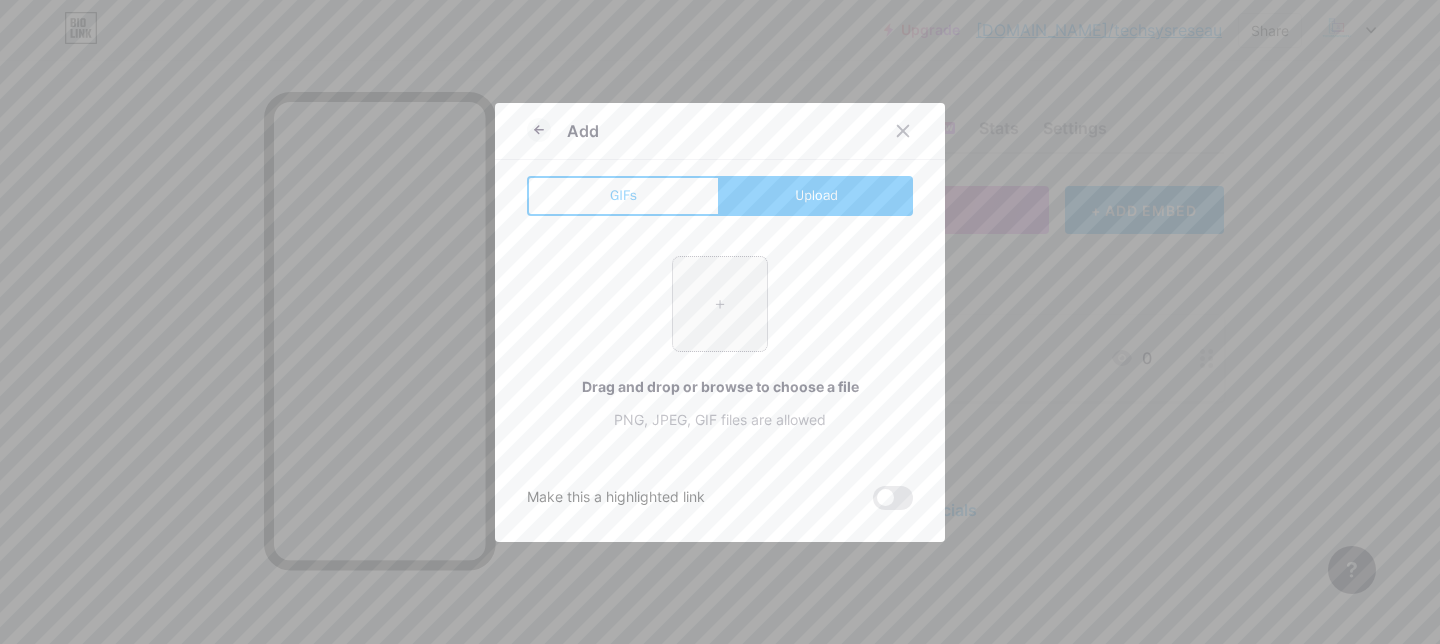 click at bounding box center (720, 304) 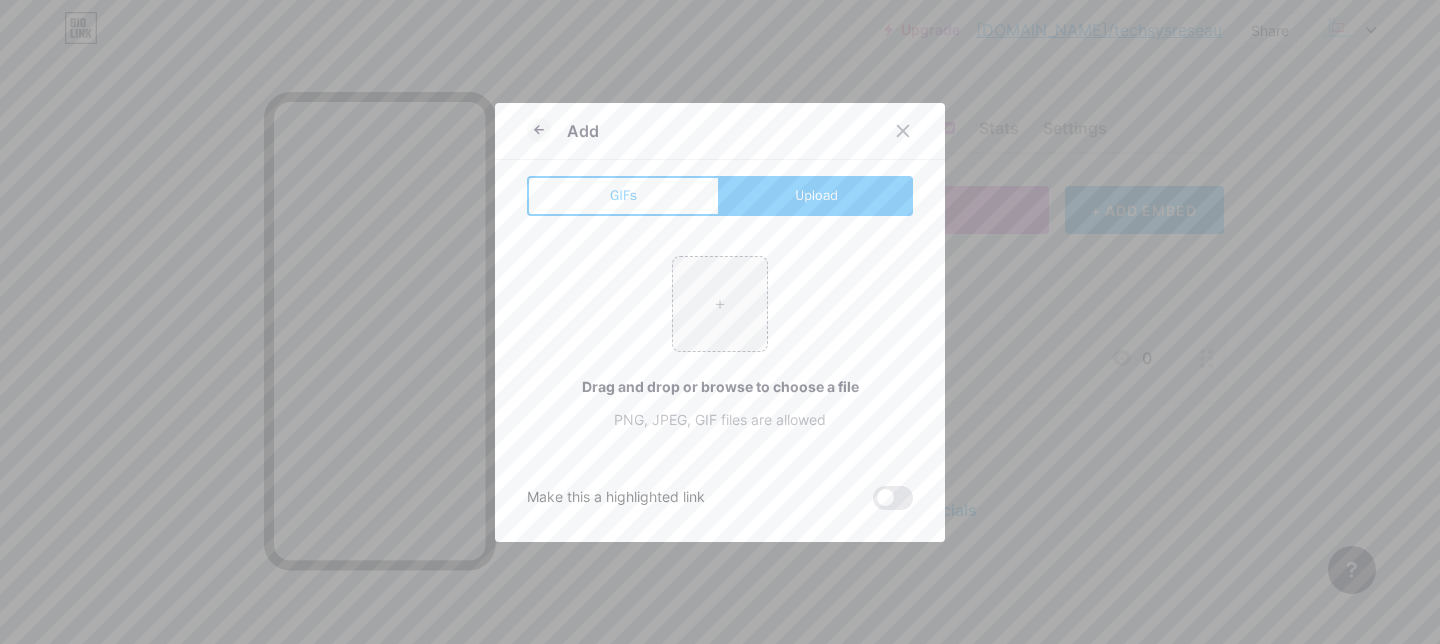 type on "C:\fakepath\Copie de Booster son PC en 5 Étapes Simples (Sans Être Informaticien) Par Techsysreseau.png" 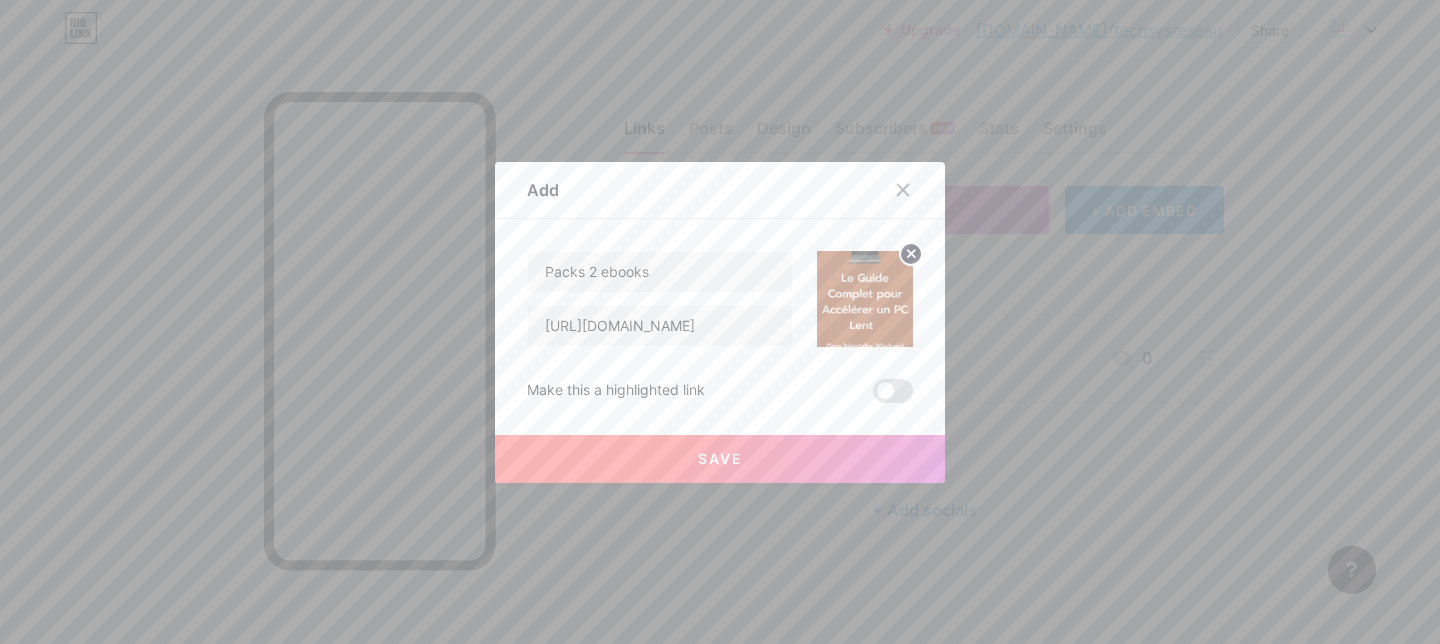 click at bounding box center (865, 299) 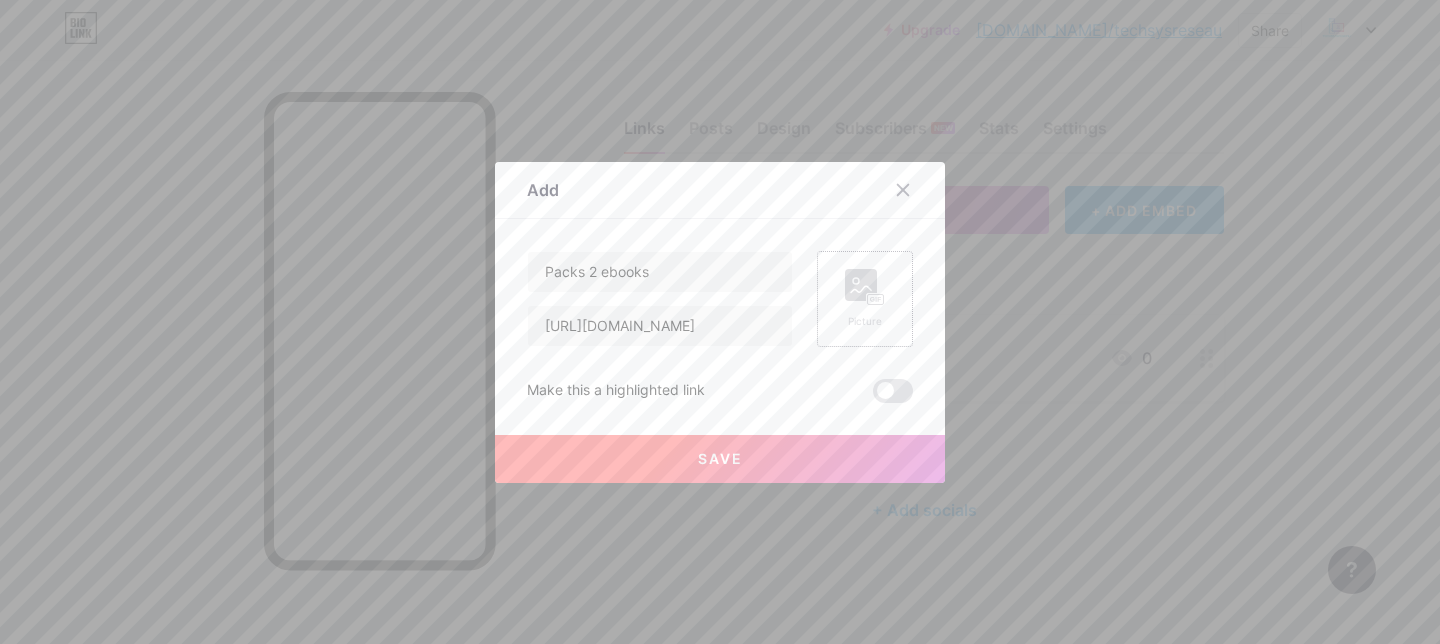 click 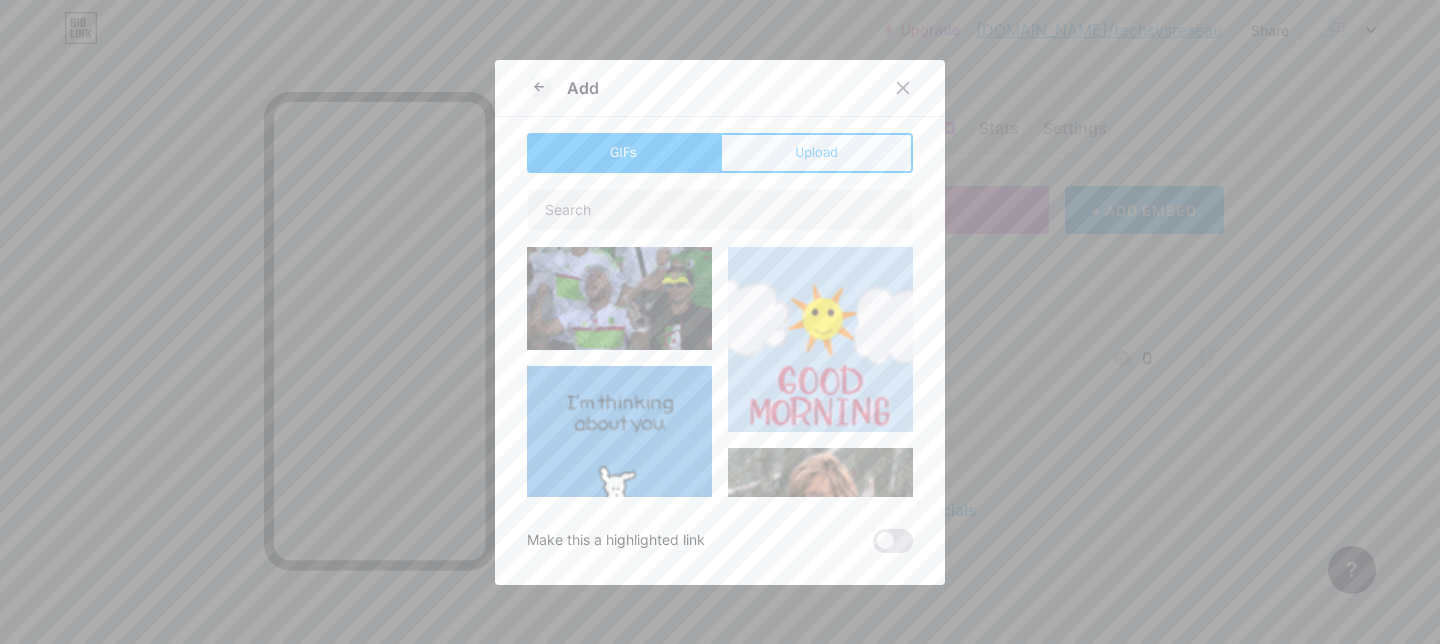 click on "Upload" at bounding box center (816, 153) 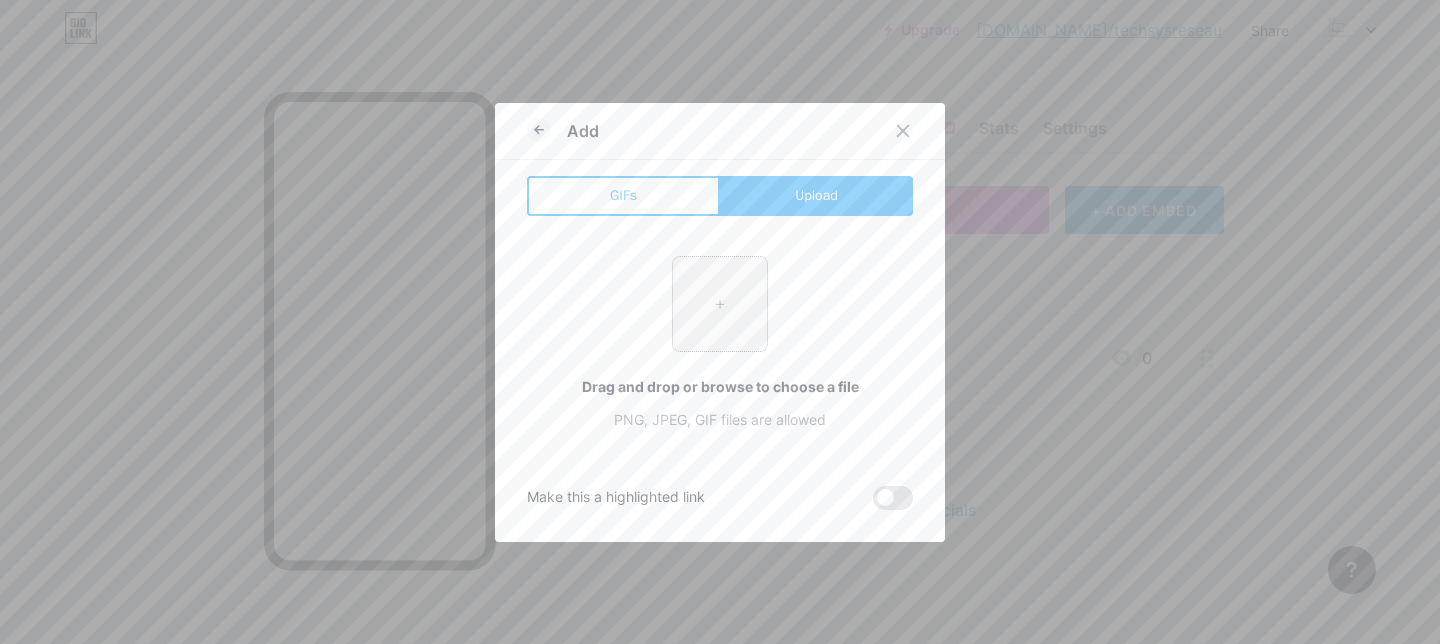click at bounding box center [720, 304] 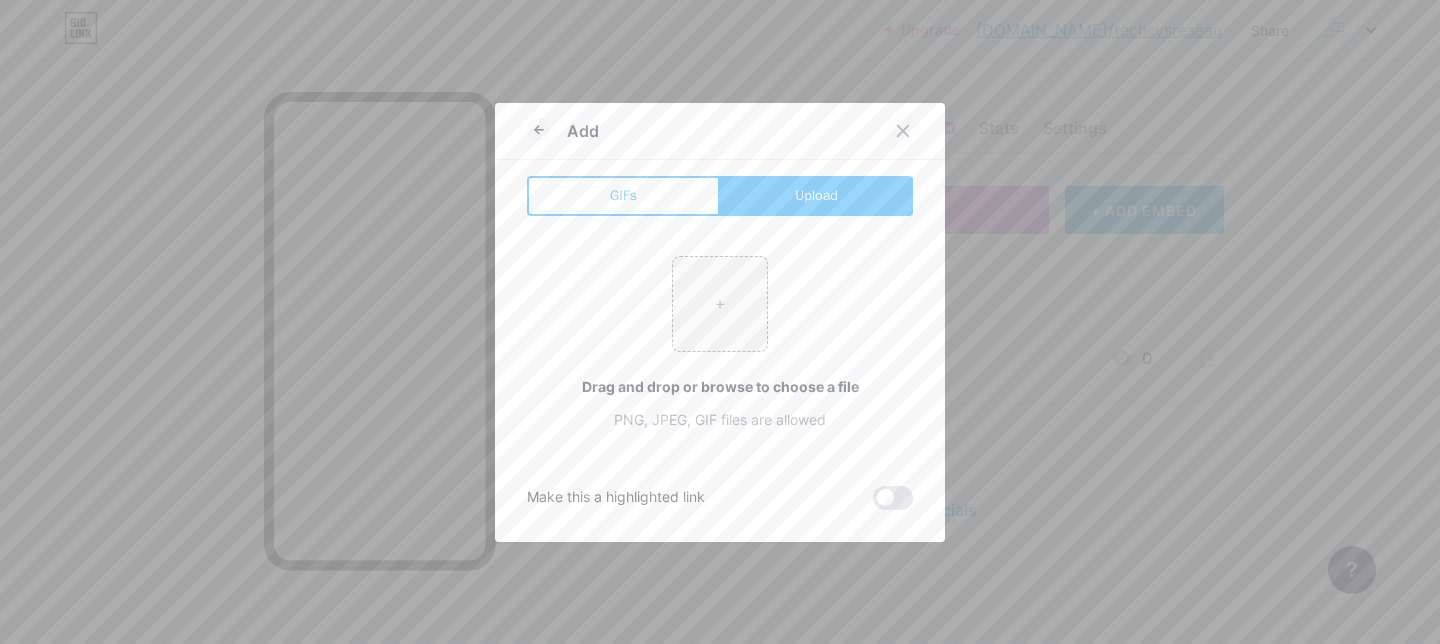 click 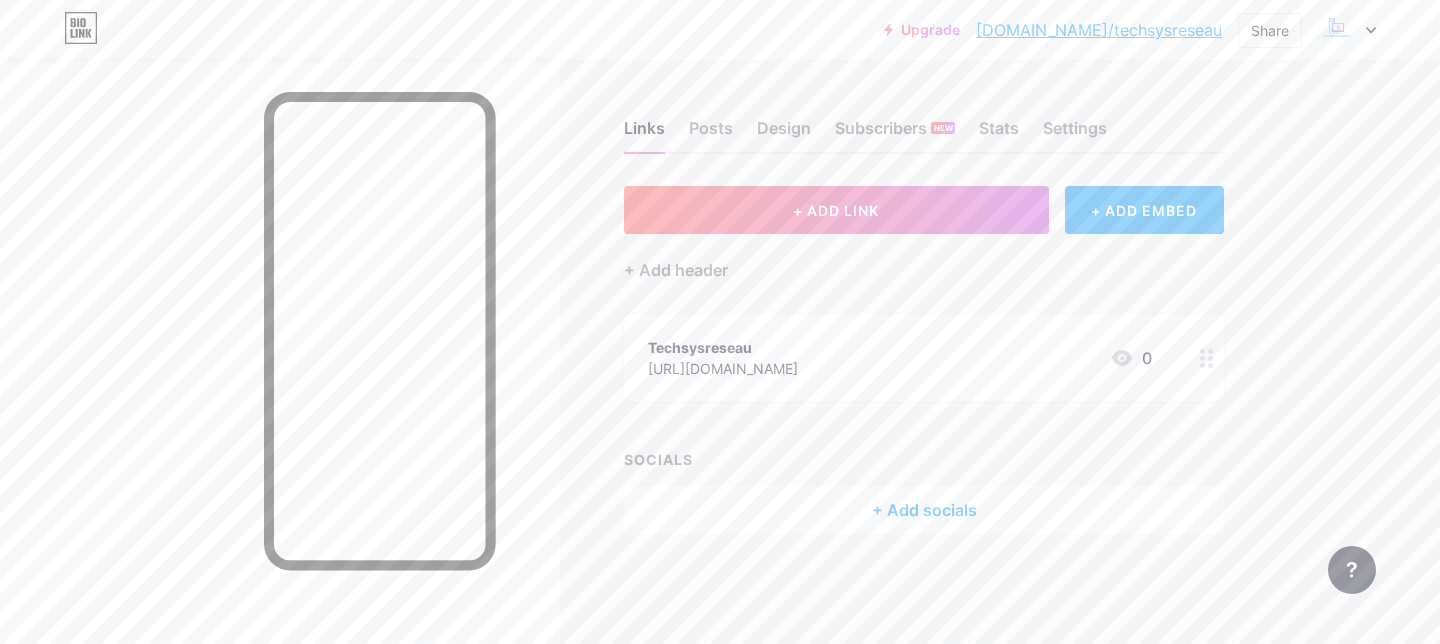 click on "+ Add header" at bounding box center [924, 258] 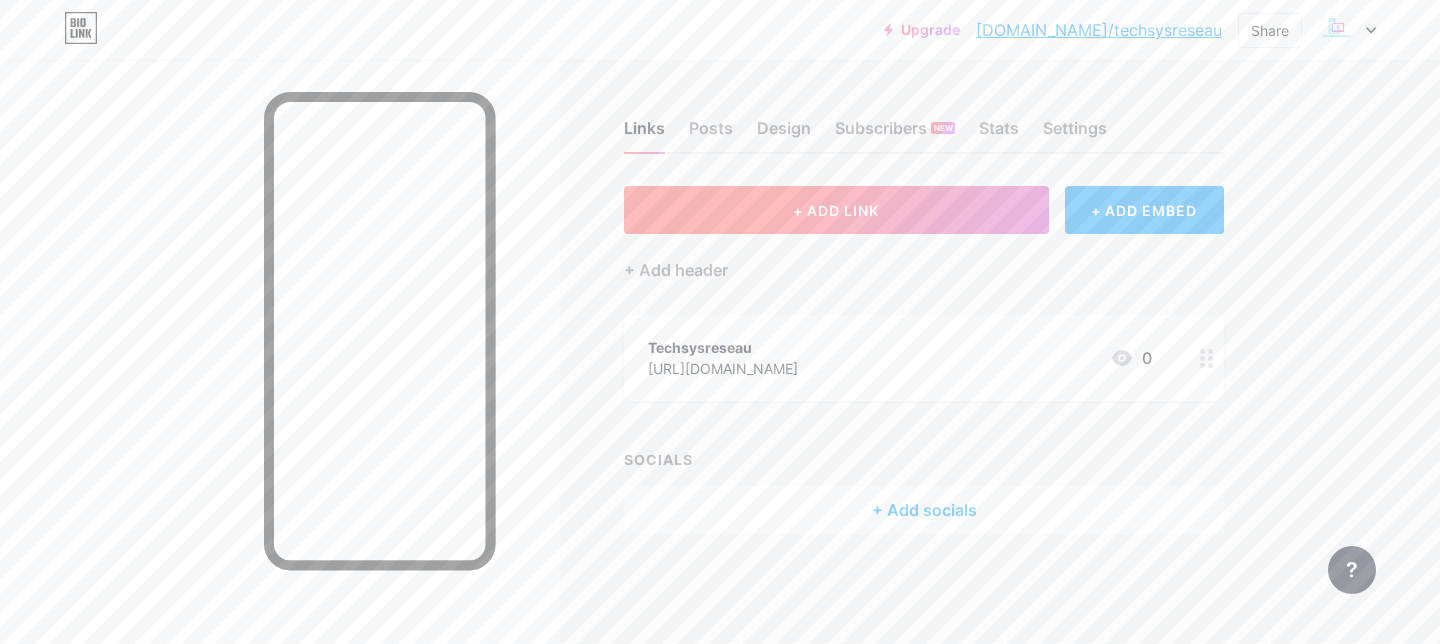 click on "+ ADD LINK" at bounding box center [836, 210] 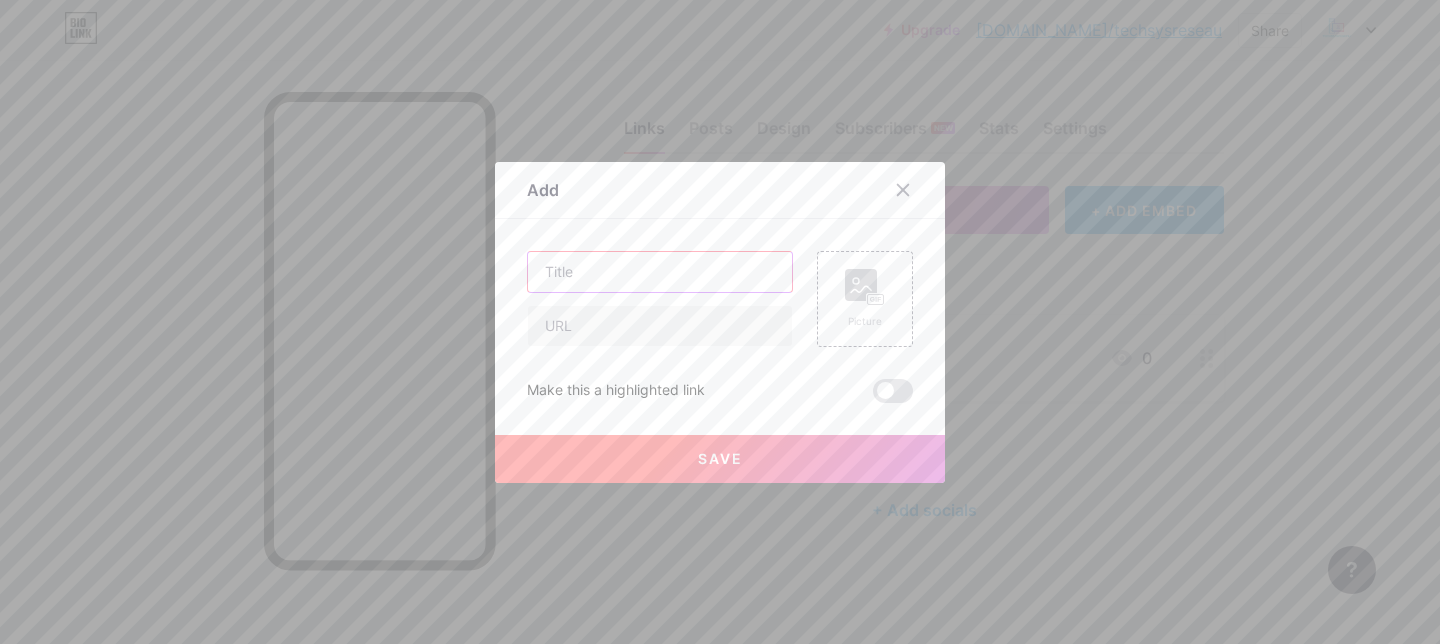 click at bounding box center (660, 272) 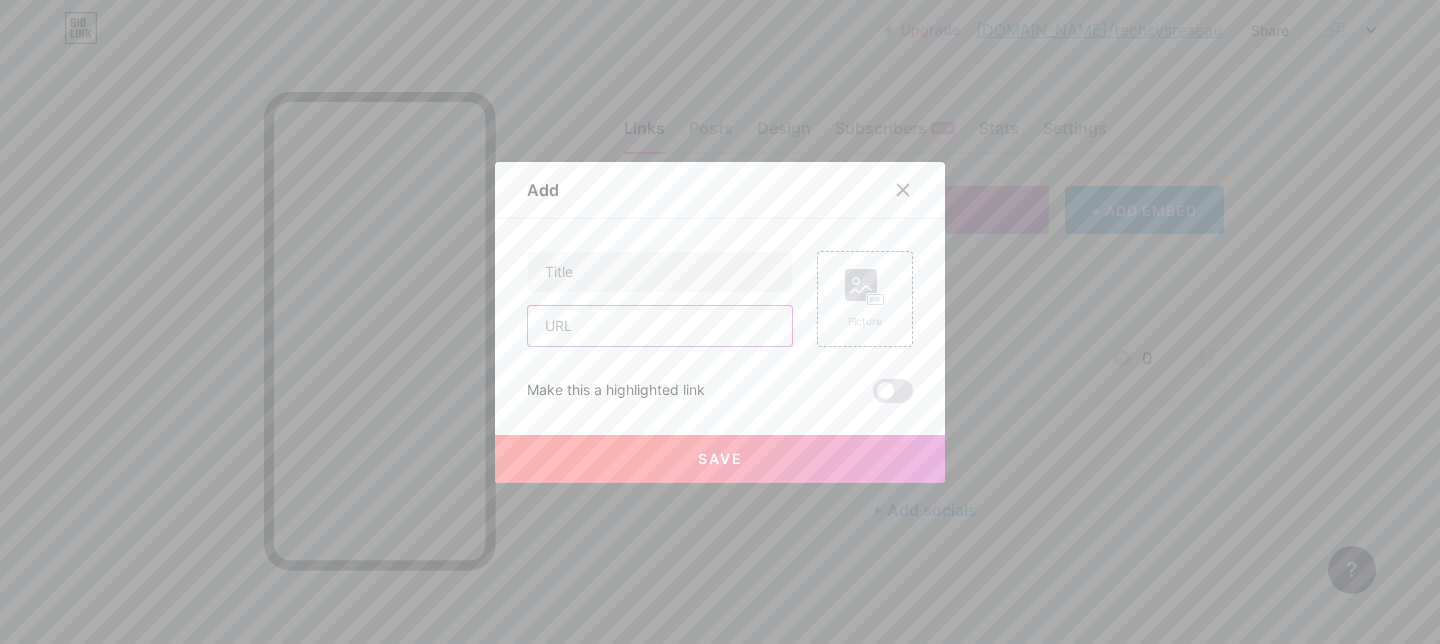 click at bounding box center (660, 326) 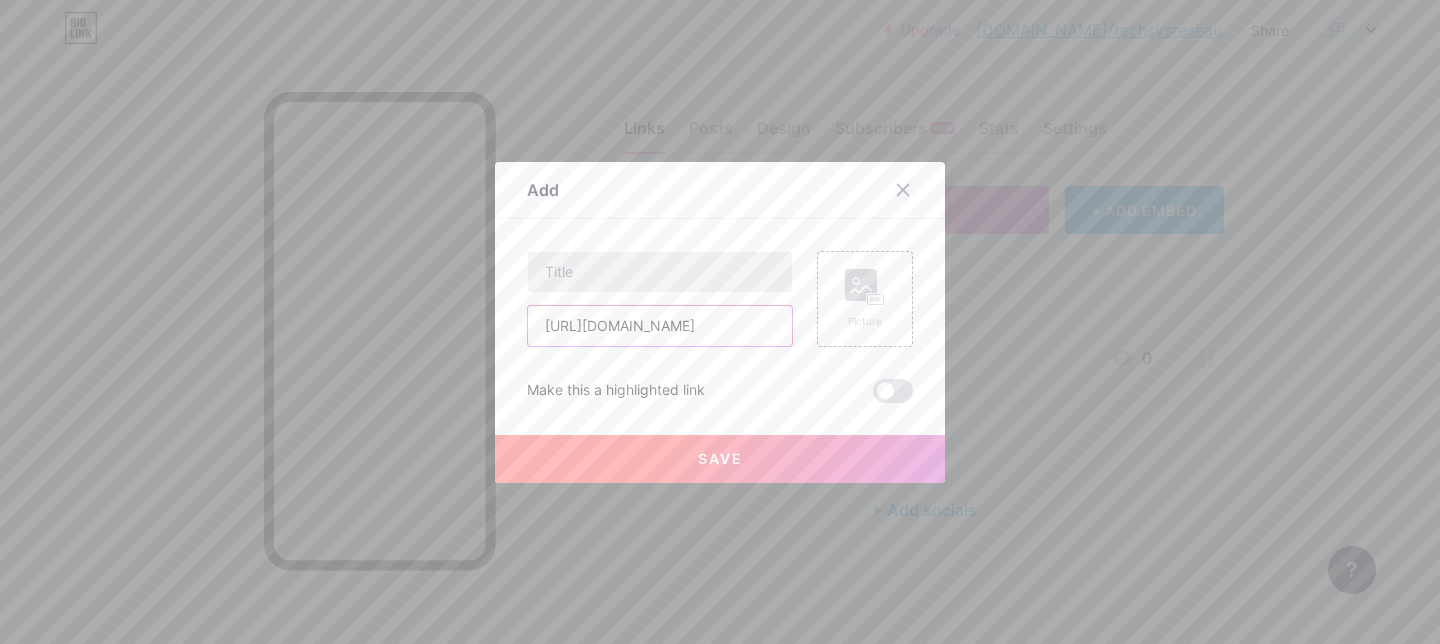 type on "[URL][DOMAIN_NAME]" 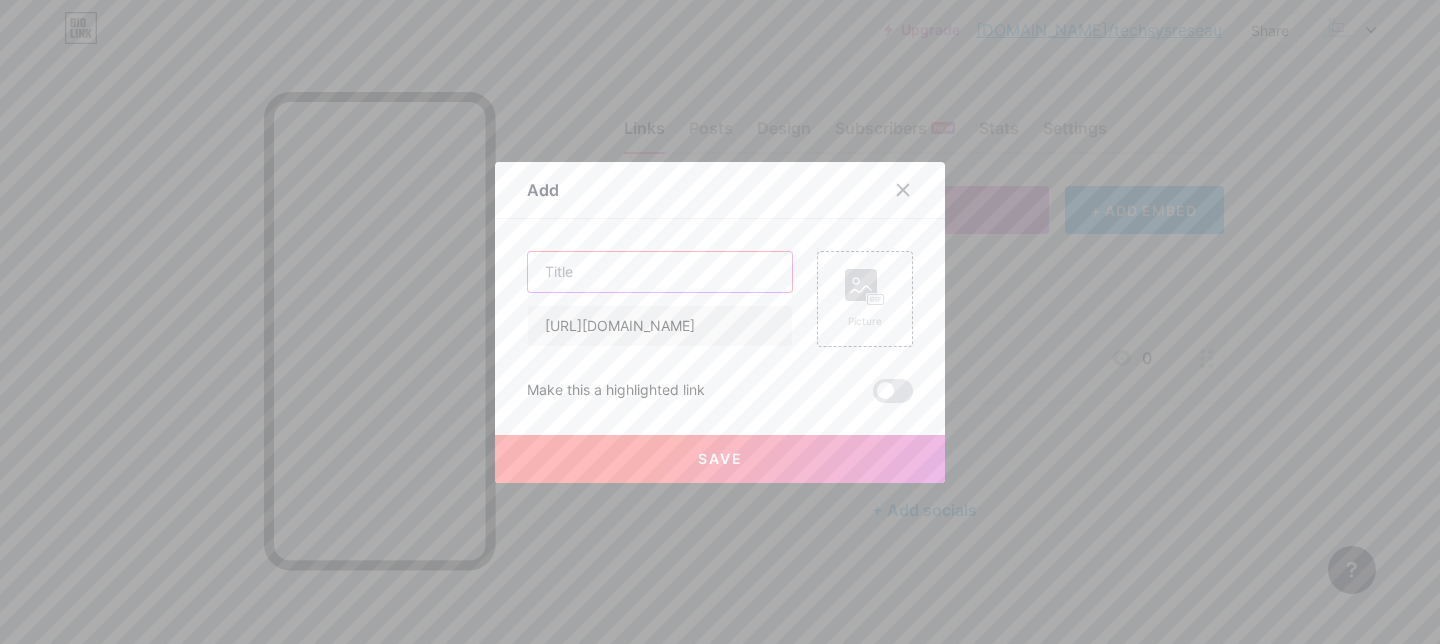 click at bounding box center [660, 272] 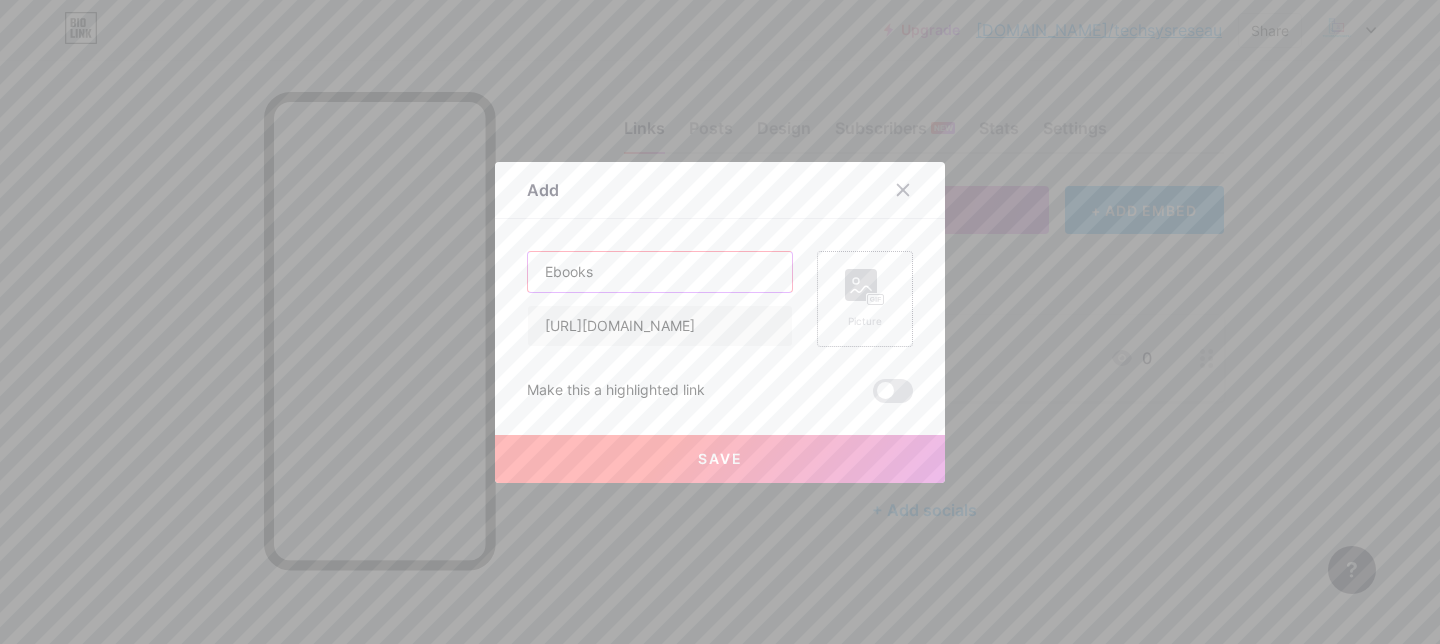 type on "Ebooks" 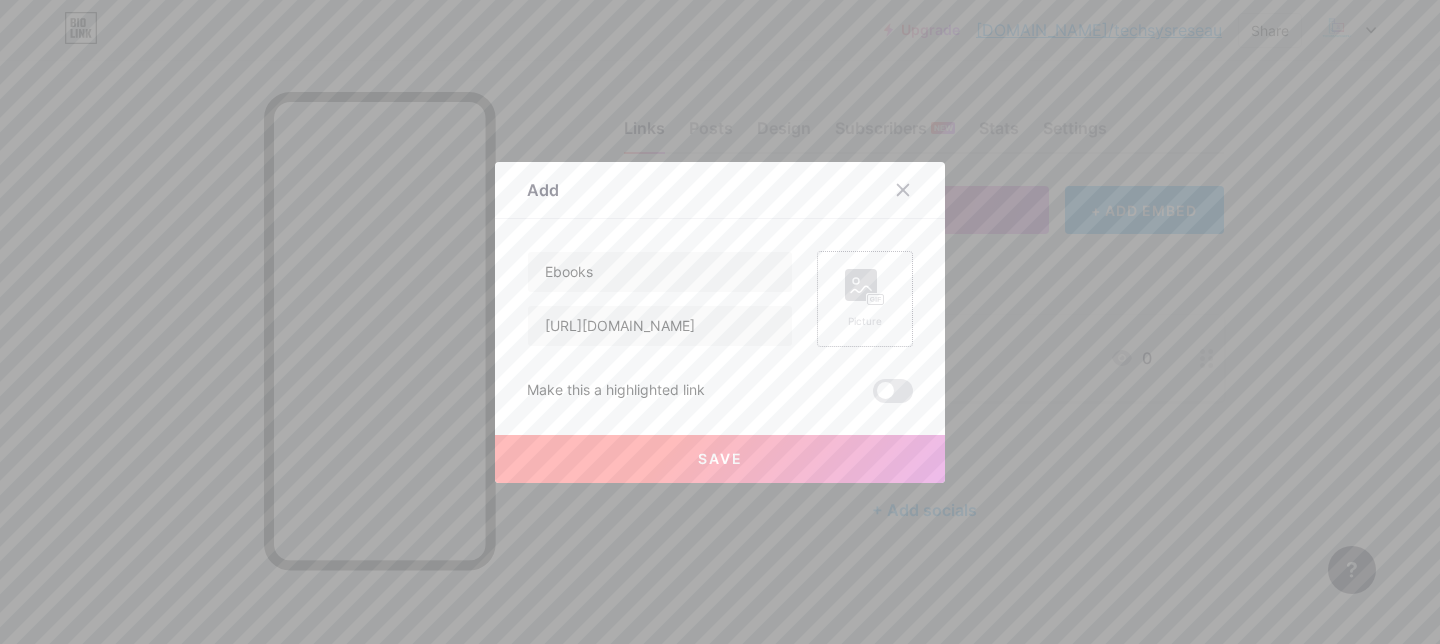 click on "Picture" at bounding box center [865, 299] 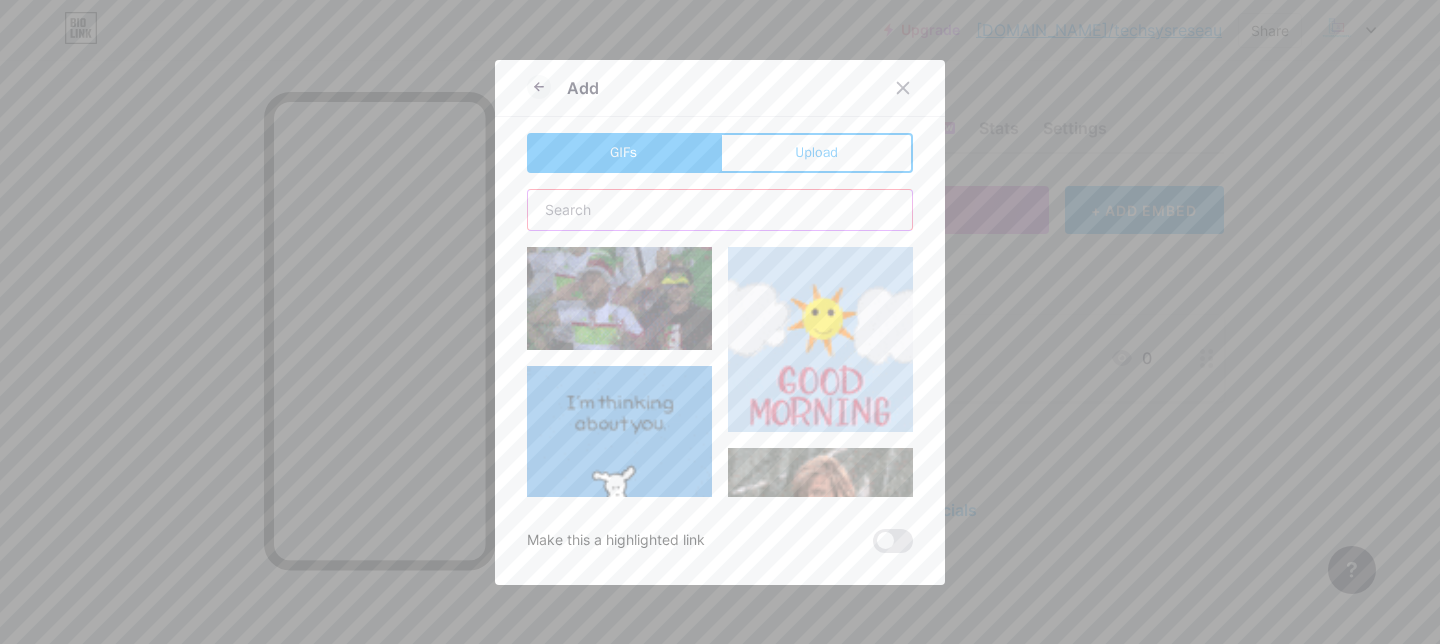 click at bounding box center (720, 210) 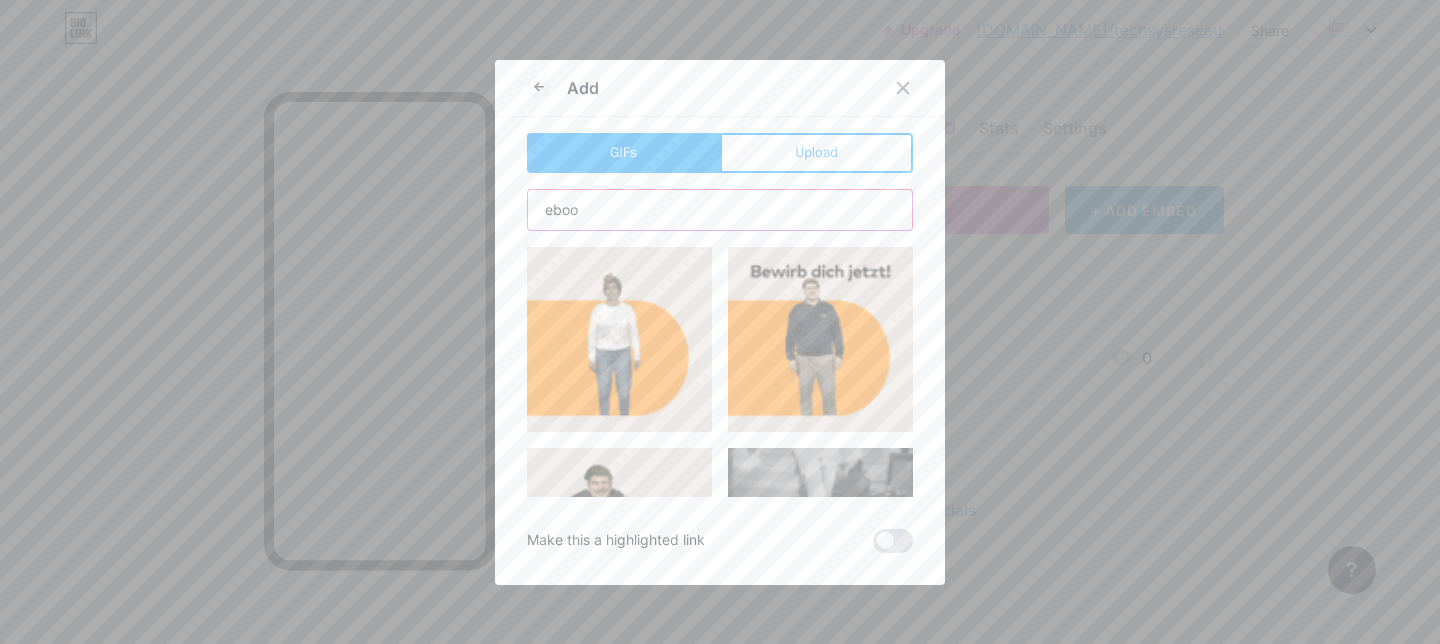 type on "ebook" 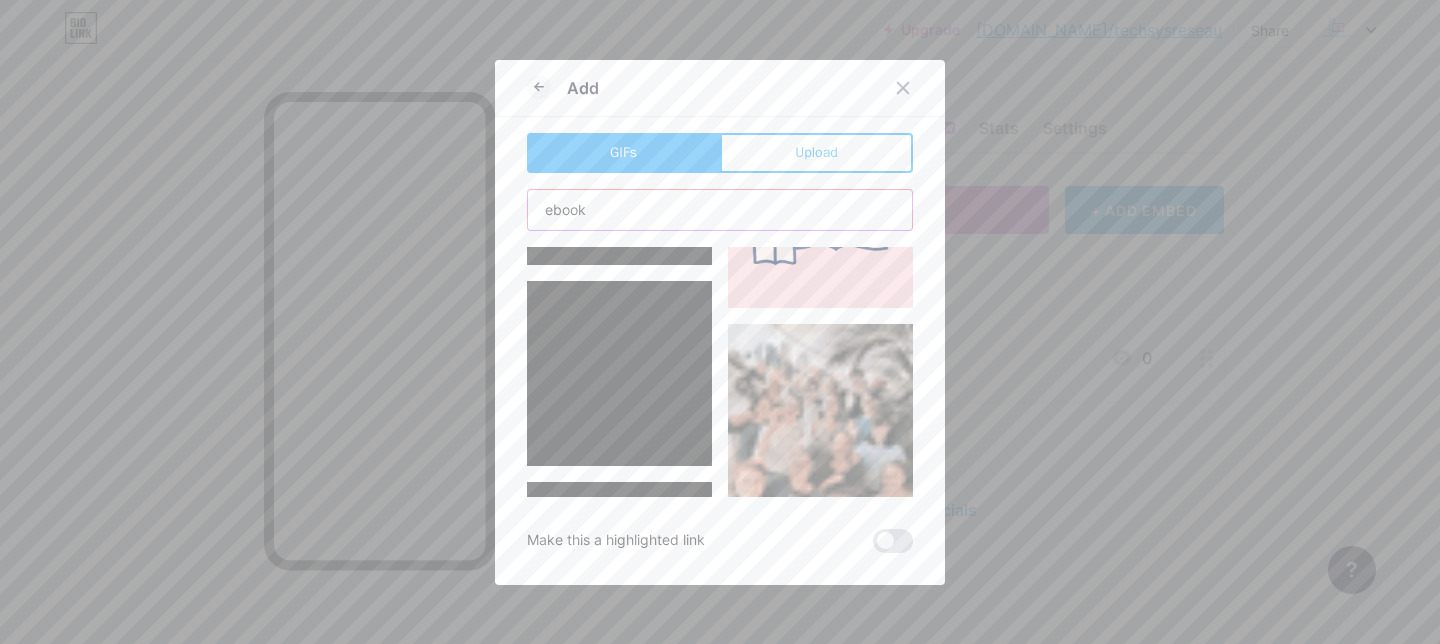 scroll, scrollTop: 1748, scrollLeft: 0, axis: vertical 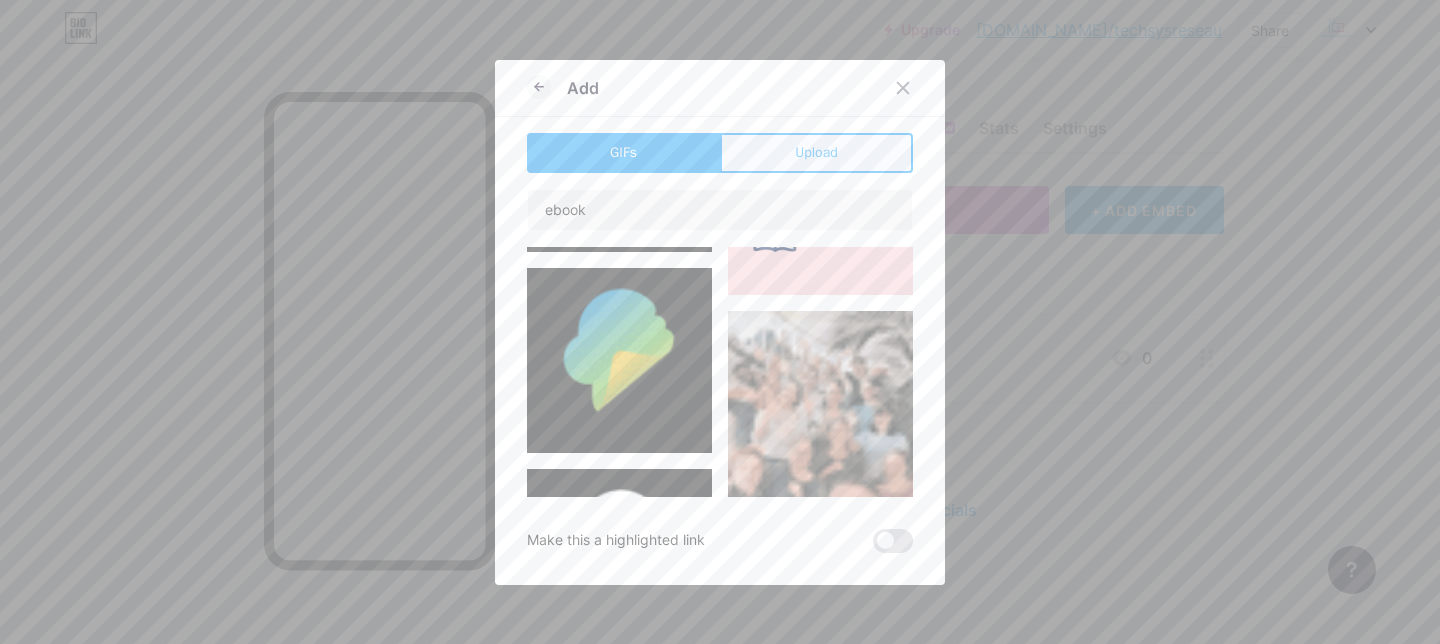 click on "Upload" at bounding box center [816, 153] 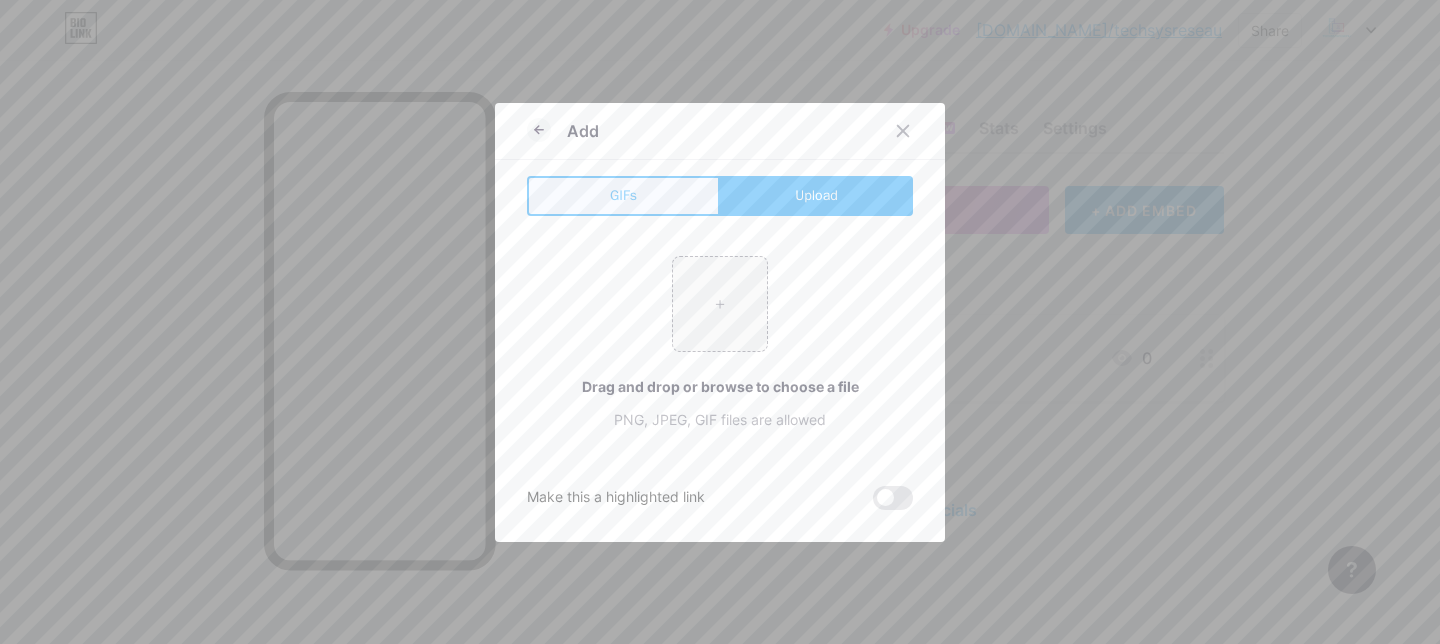 click on "GIFs" at bounding box center [623, 196] 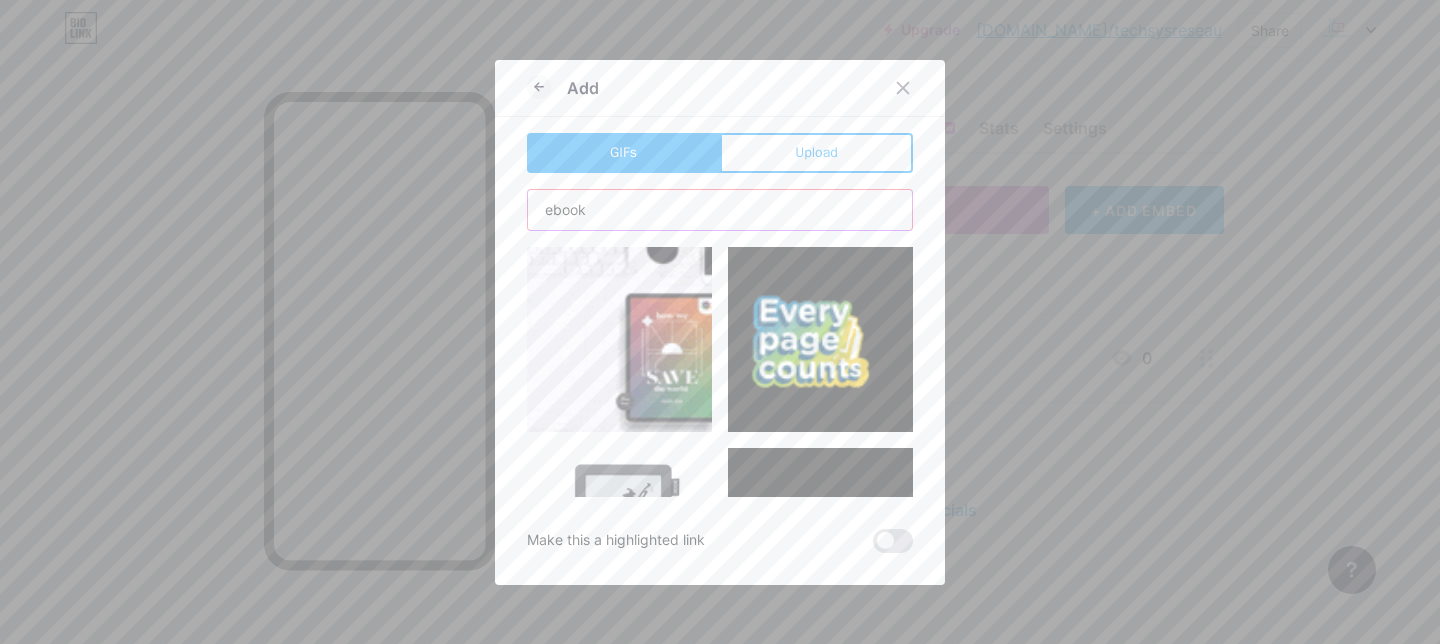 drag, startPoint x: 665, startPoint y: 205, endPoint x: 513, endPoint y: 186, distance: 153.18289 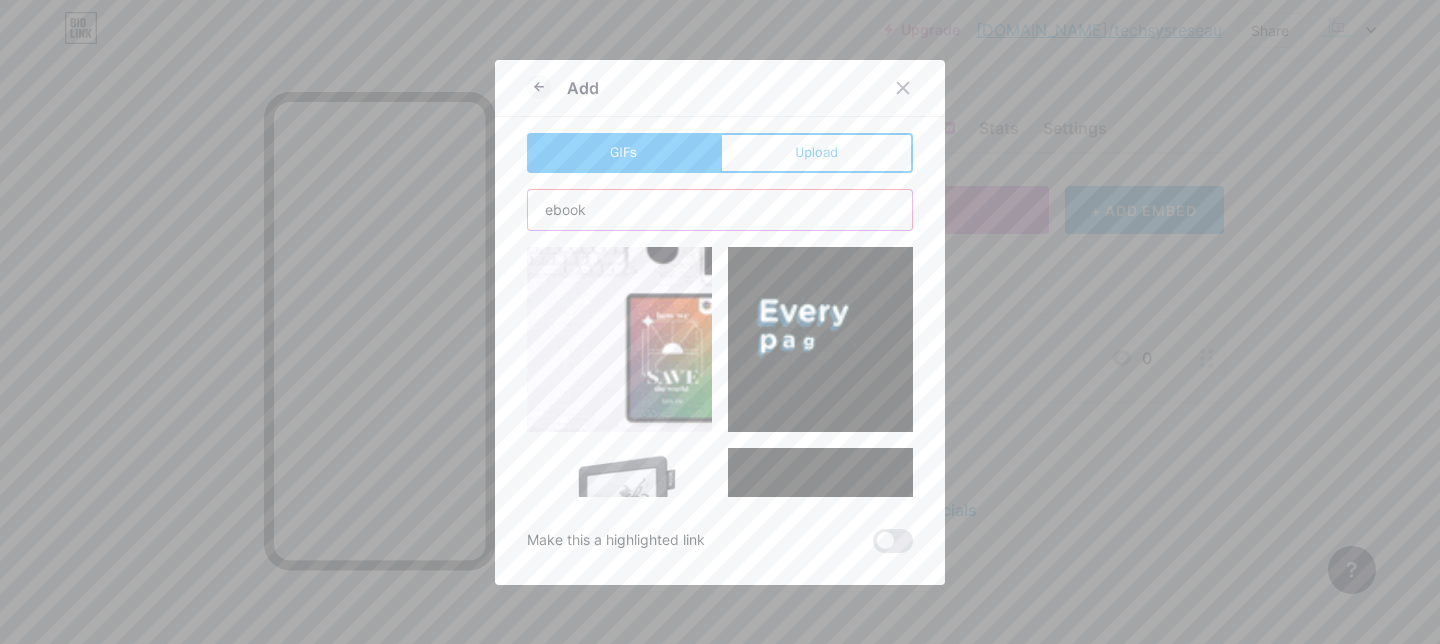 click on "Add       GIFs     Upload       Content
YouTube
Play YouTube video without leaving your page.
ADD
Vimeo
Play Vimeo video without leaving your page.
ADD
Tiktok
Grow your TikTok following
ADD
Tweet
Embed a tweet.
ADD
Reddit
Showcase your Reddit profile
ADD
Spotify
Embed Spotify to play the preview of a track.
ADD
Twitch
Play Twitch video without leaving your page.
ADD
ADD" at bounding box center [720, 322] 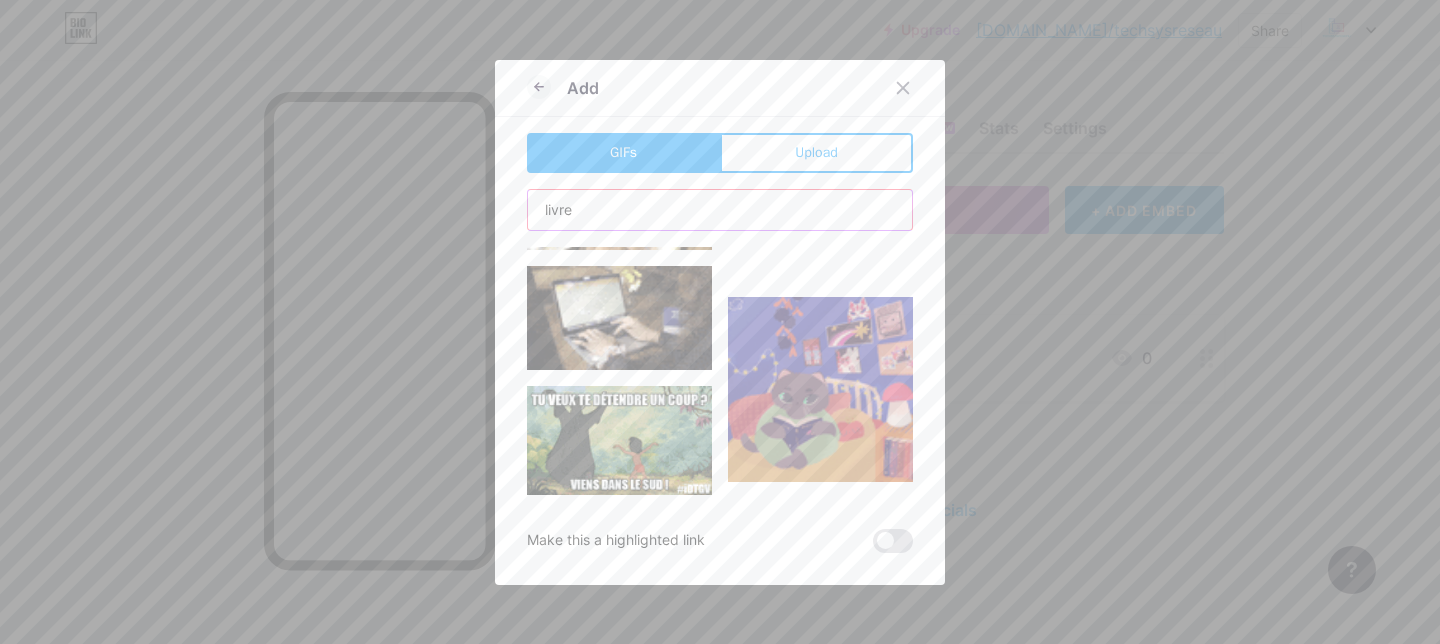 scroll, scrollTop: 0, scrollLeft: 0, axis: both 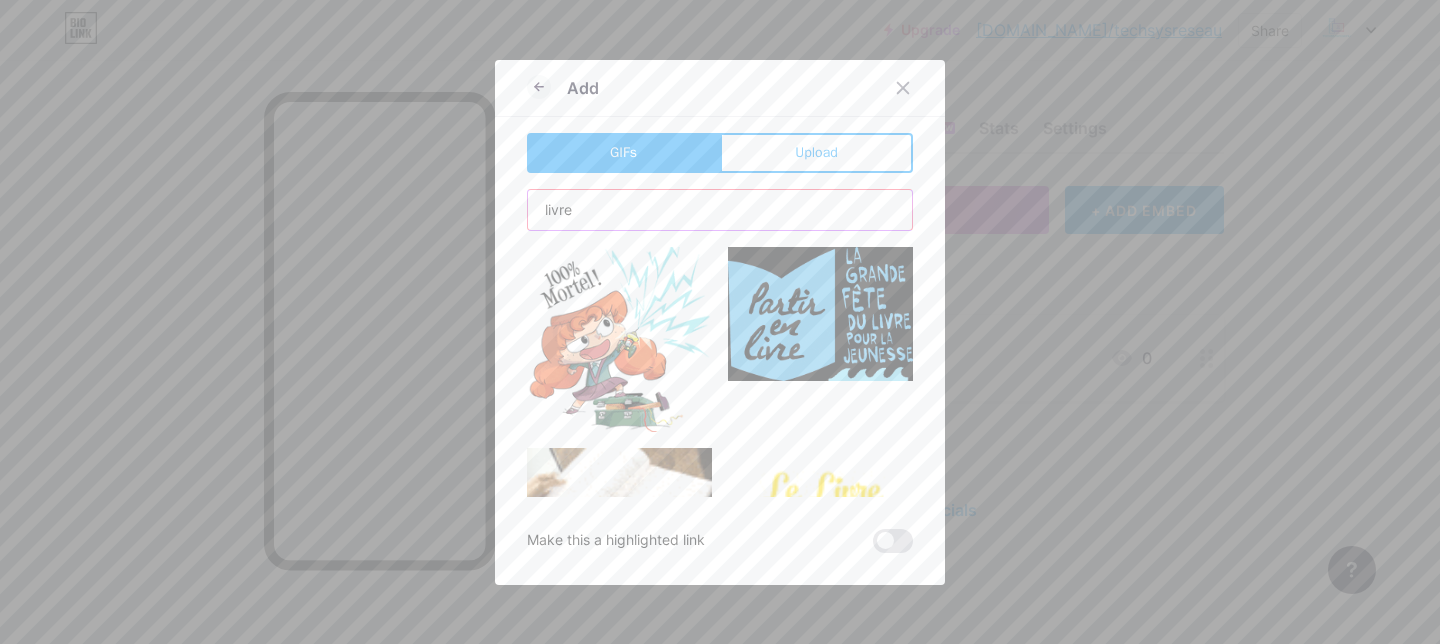type on "livre" 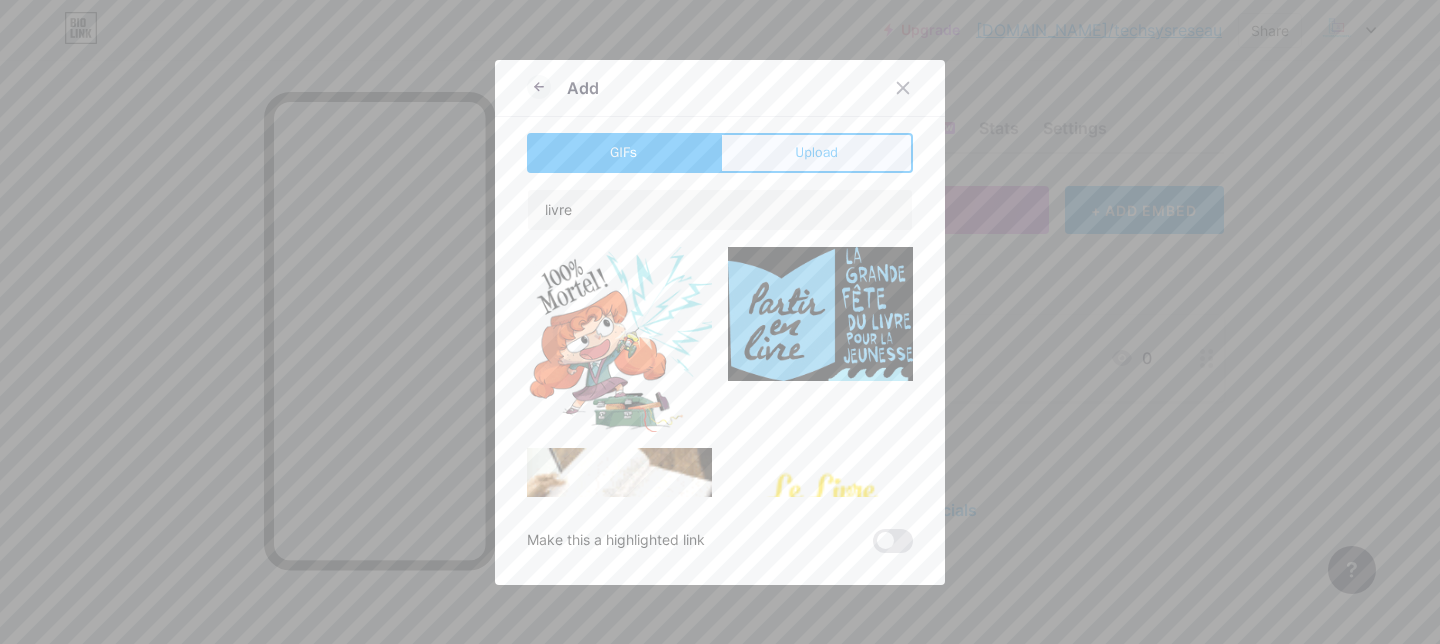 click on "Upload" at bounding box center (816, 152) 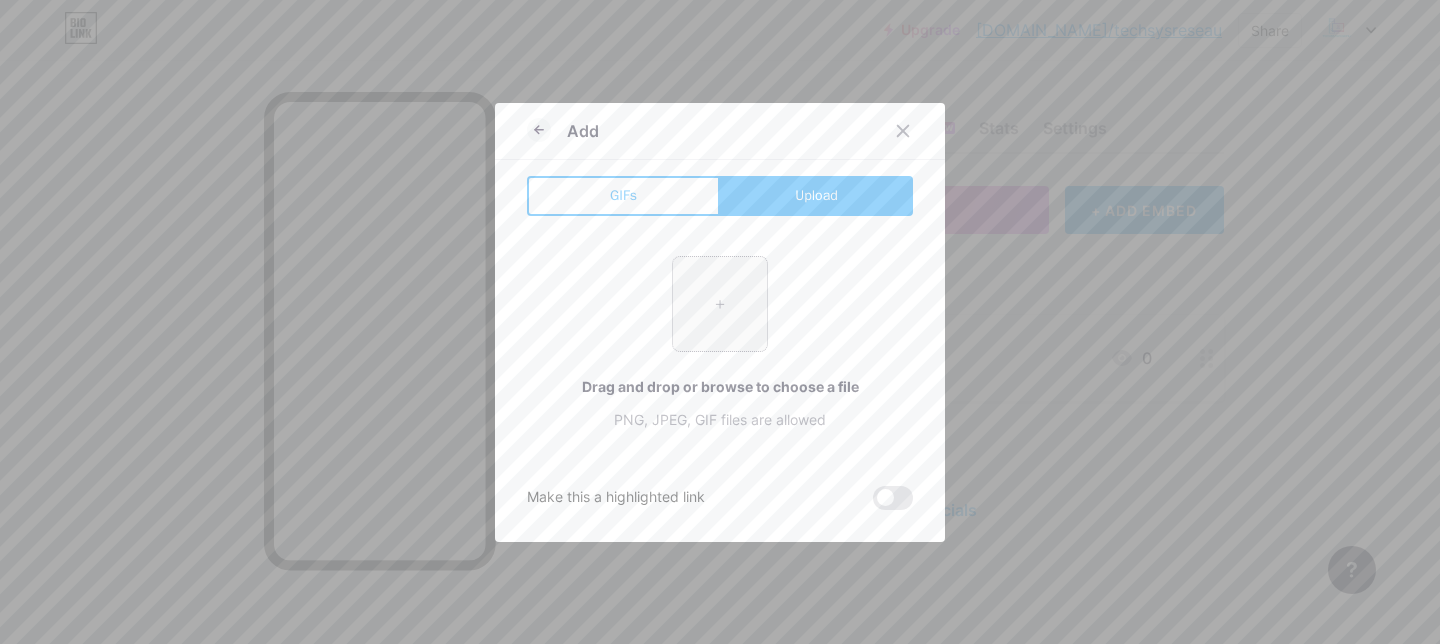 click at bounding box center (720, 304) 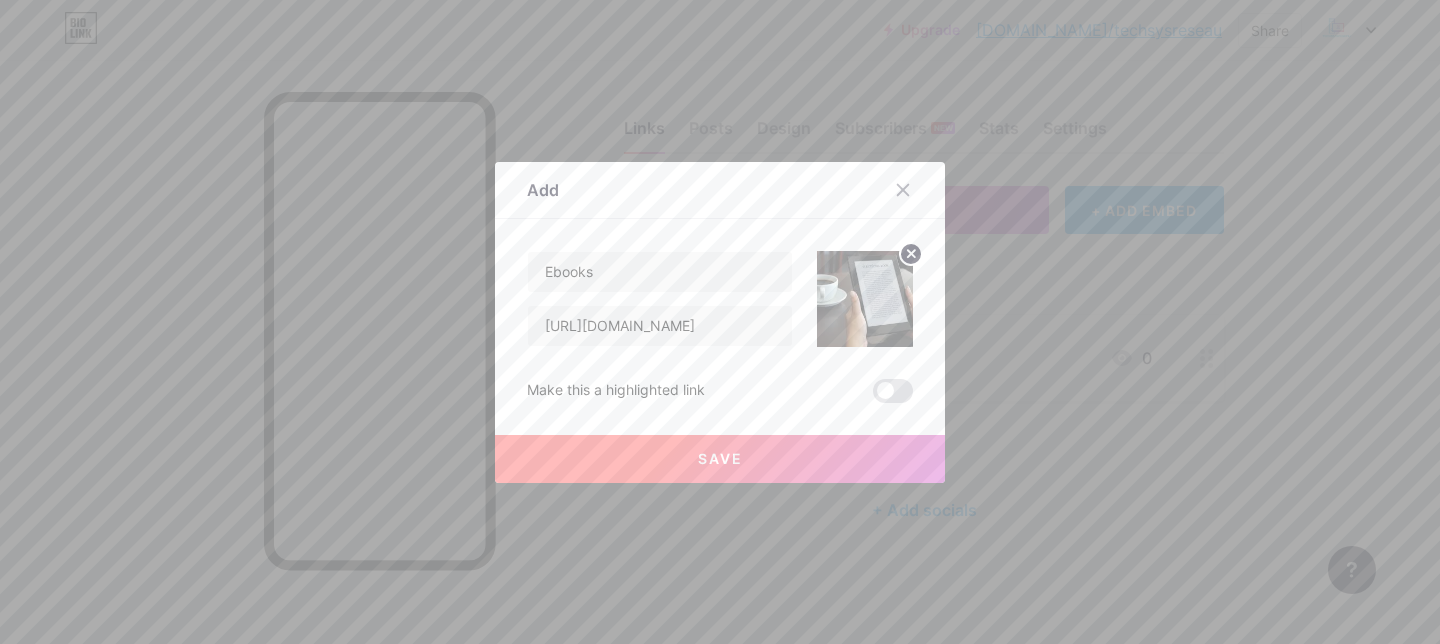 click on "Save" at bounding box center (720, 459) 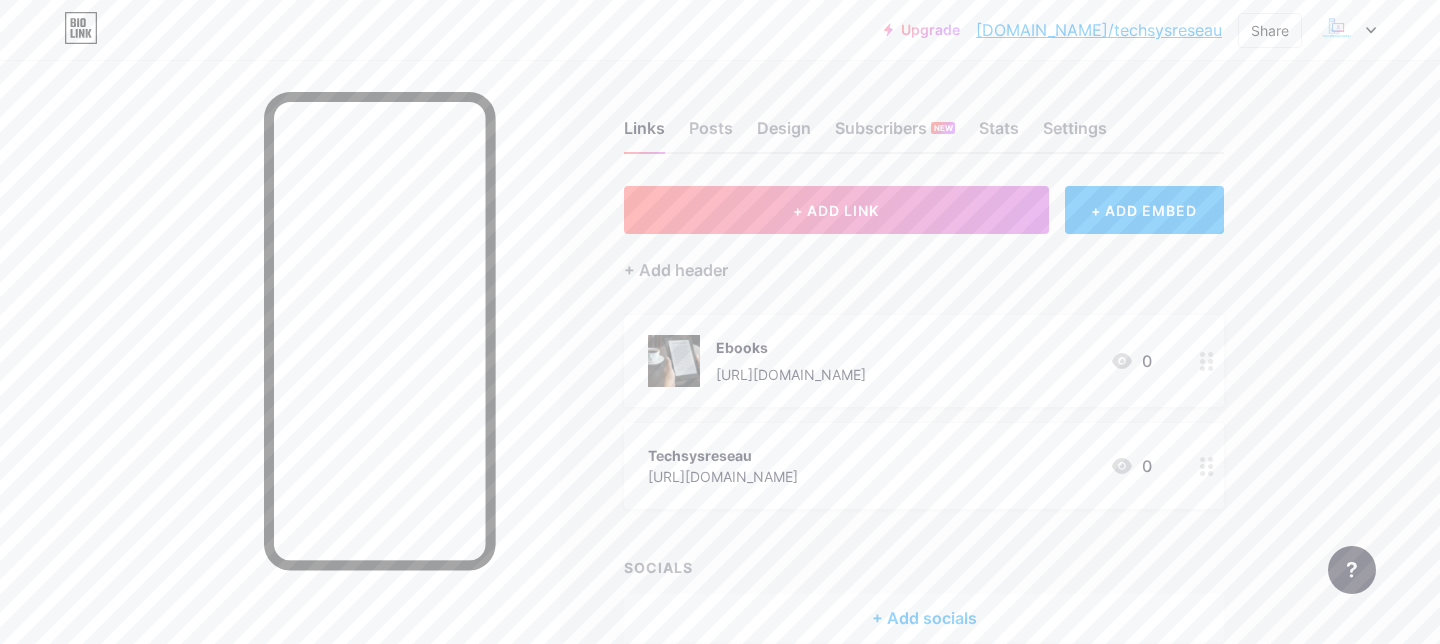scroll, scrollTop: 97, scrollLeft: 0, axis: vertical 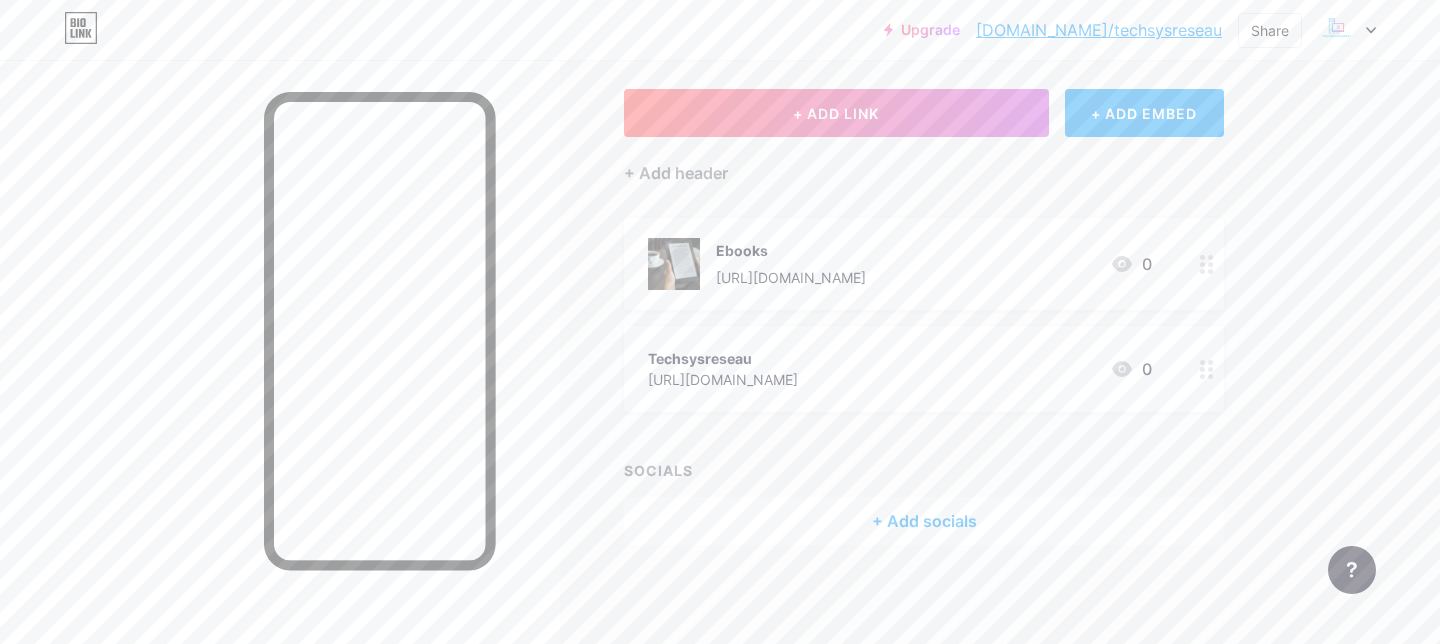 click on "+ ADD EMBED" at bounding box center (1144, 113) 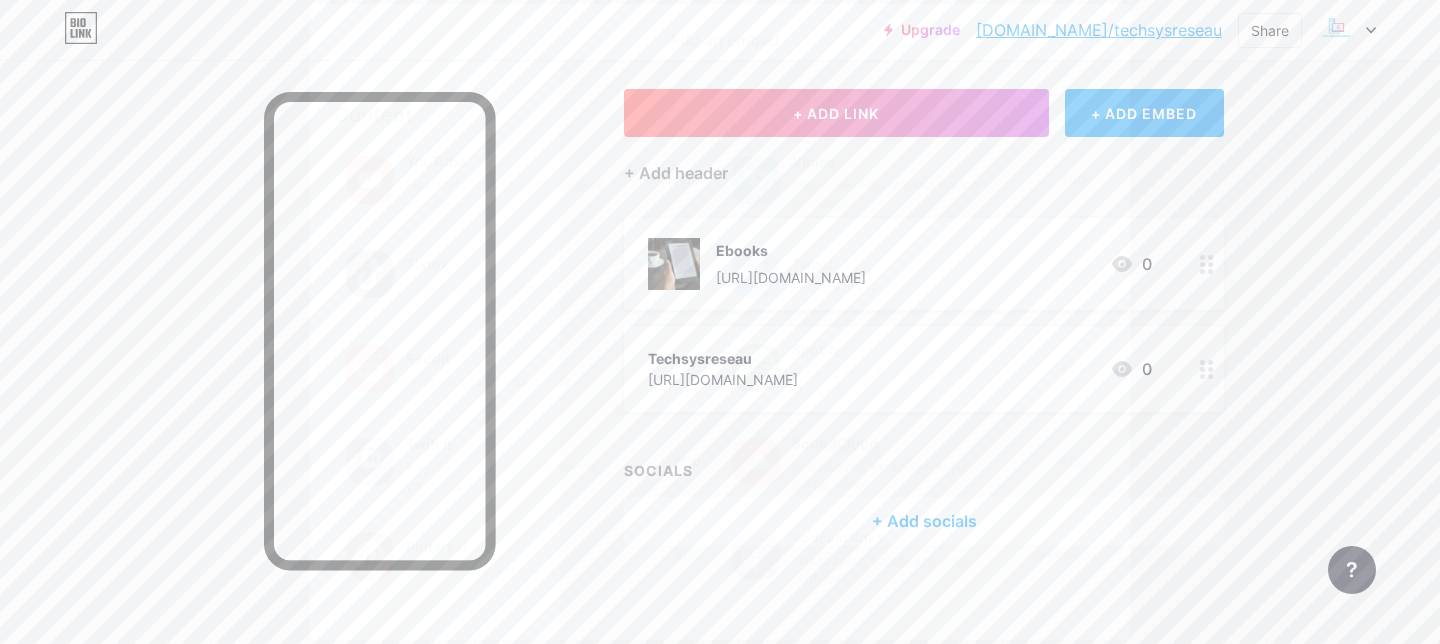 scroll, scrollTop: 0, scrollLeft: 0, axis: both 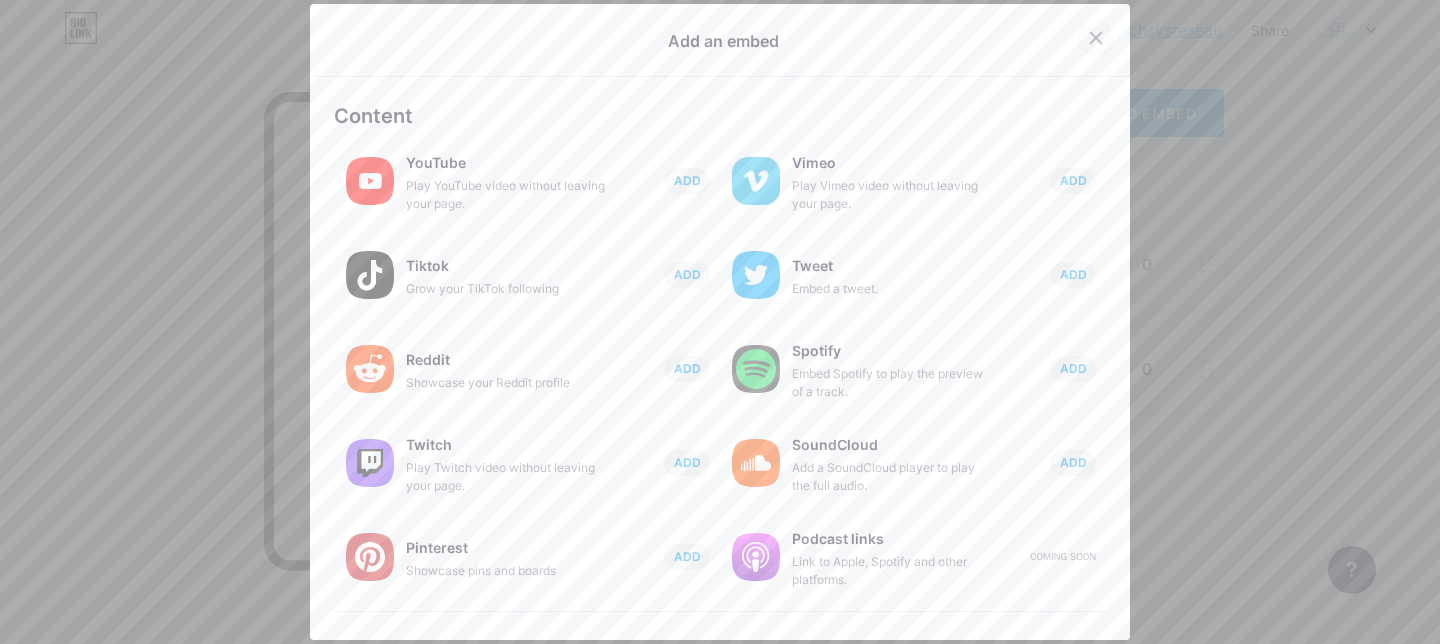 click at bounding box center [1096, 38] 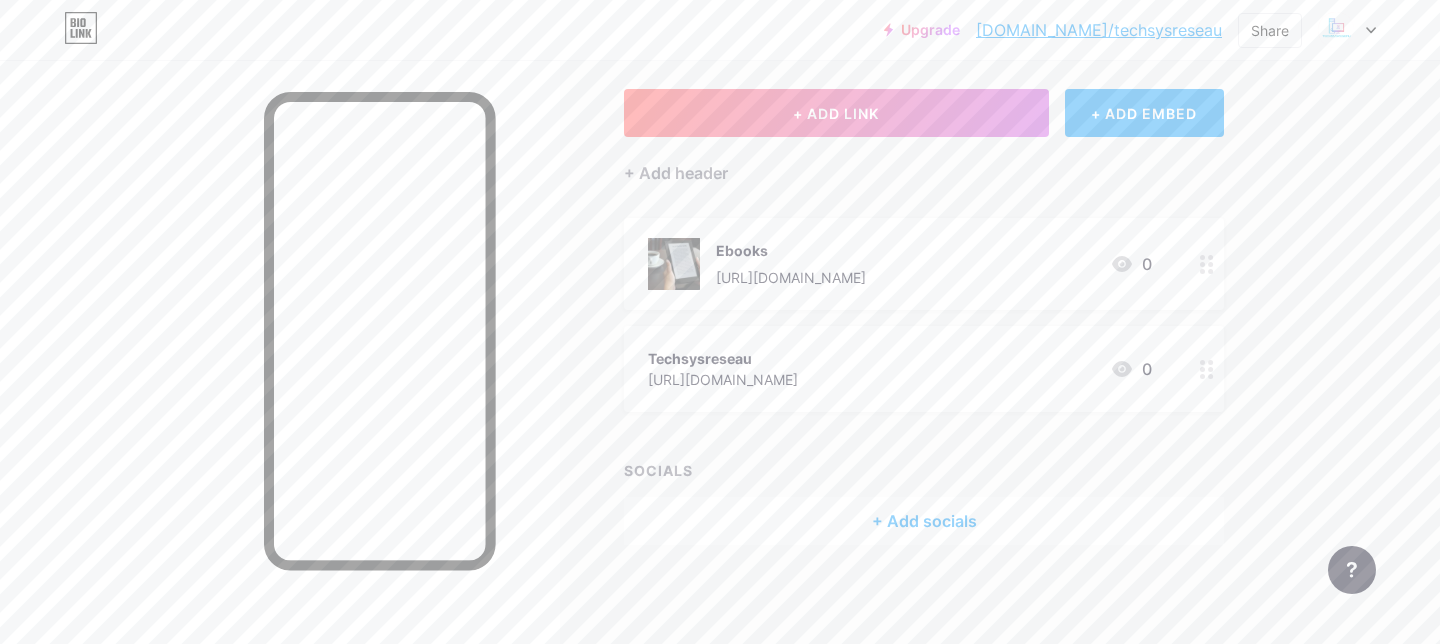 click on "+ ADD EMBED" at bounding box center [1144, 113] 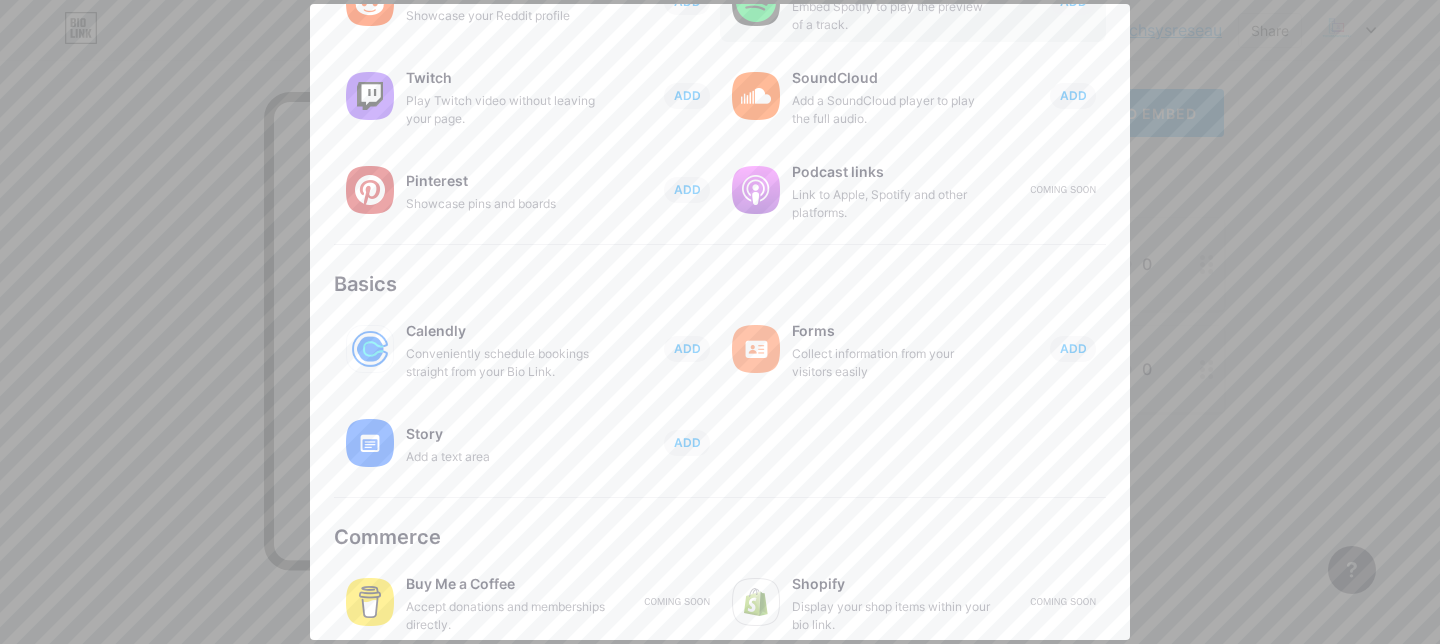 scroll, scrollTop: 377, scrollLeft: 0, axis: vertical 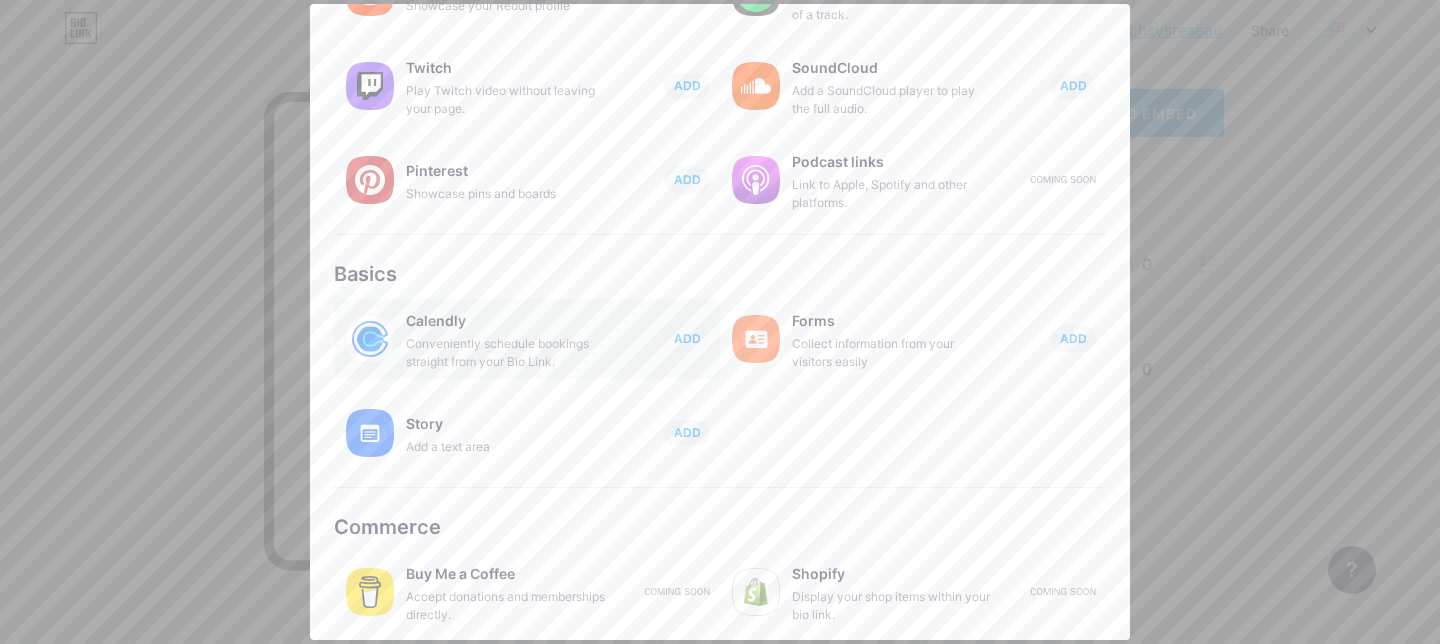 click on "Calendly
Conveniently schedule bookings straight from your Bio Link.
ADD" at bounding box center (527, 339) 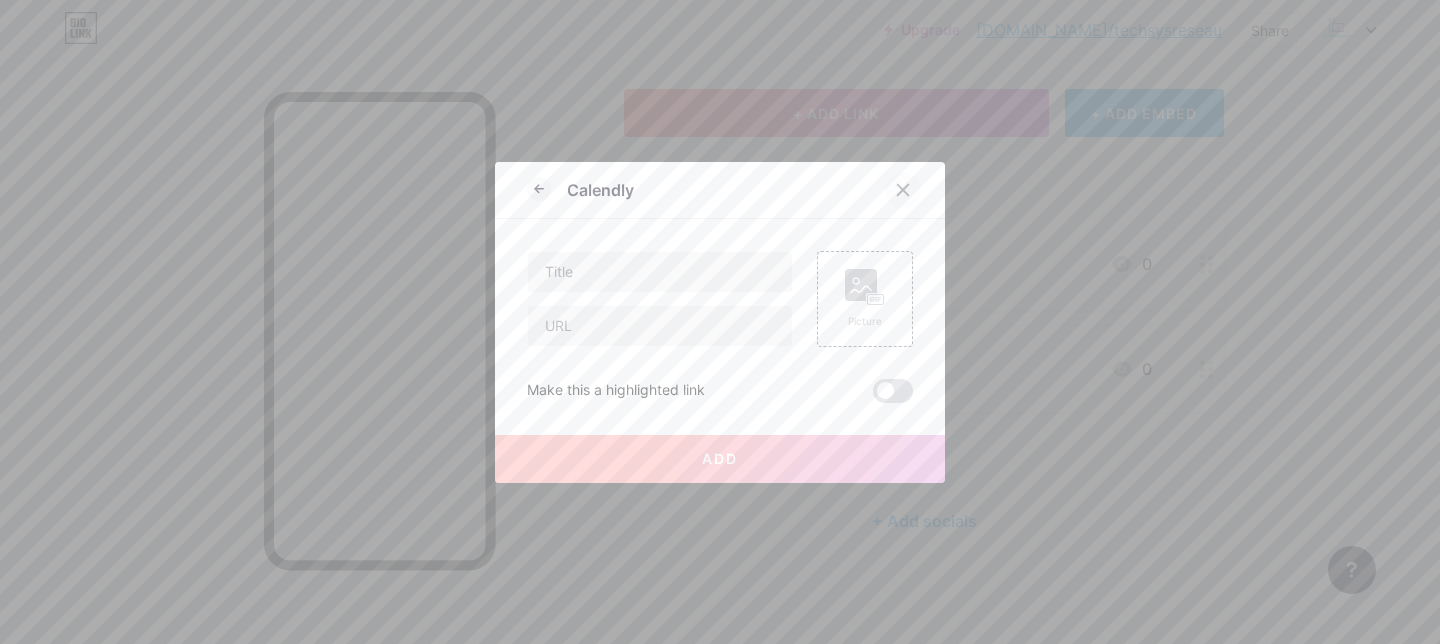 click at bounding box center (903, 190) 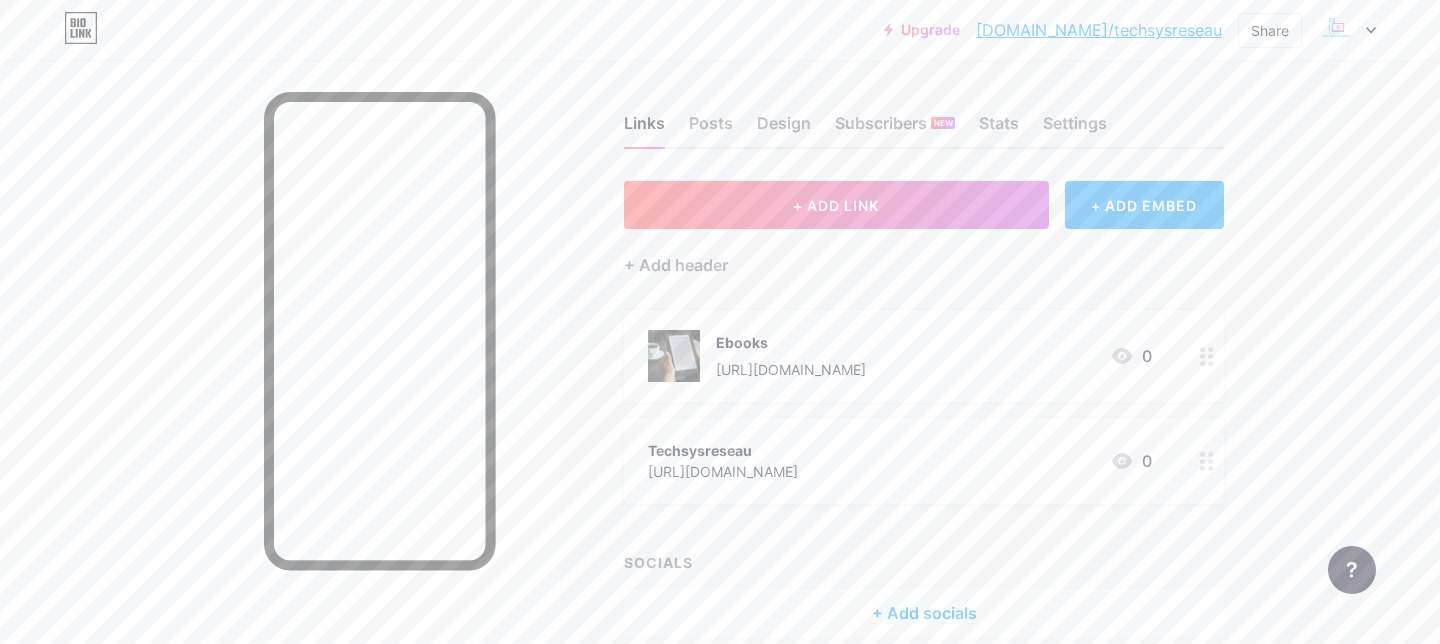 scroll, scrollTop: 4, scrollLeft: 0, axis: vertical 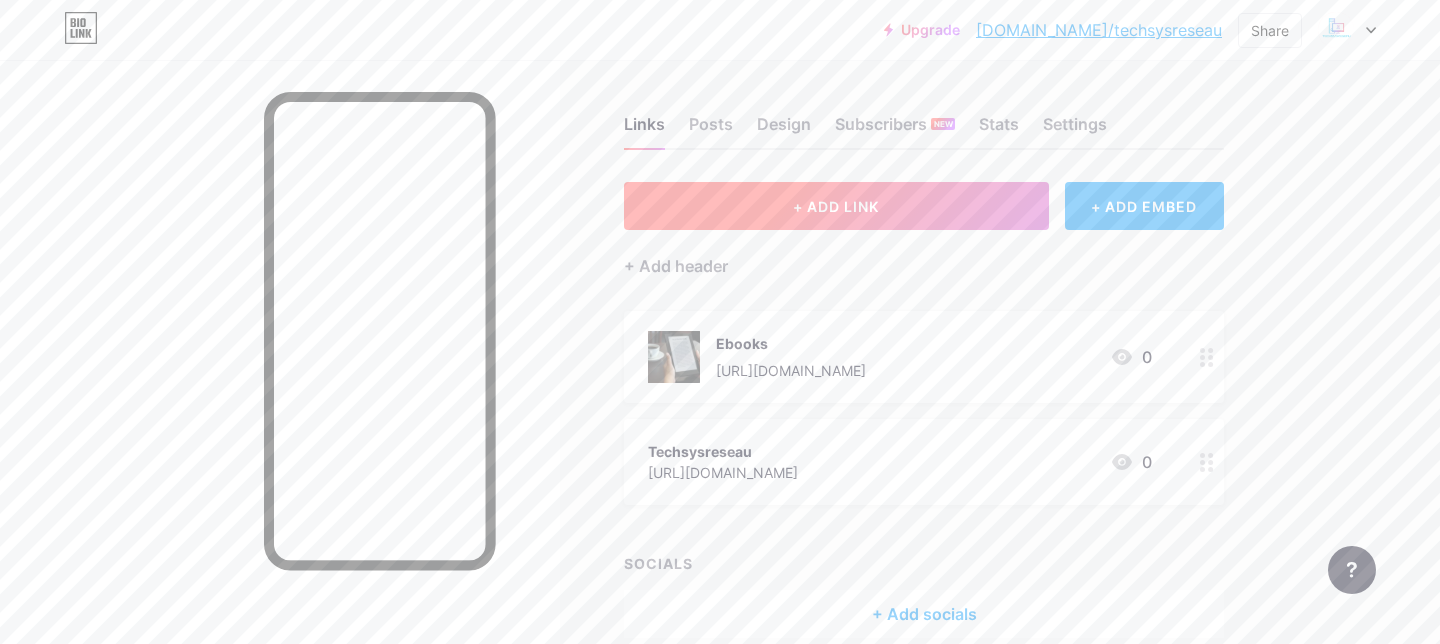 click on "+ ADD LINK" at bounding box center [836, 206] 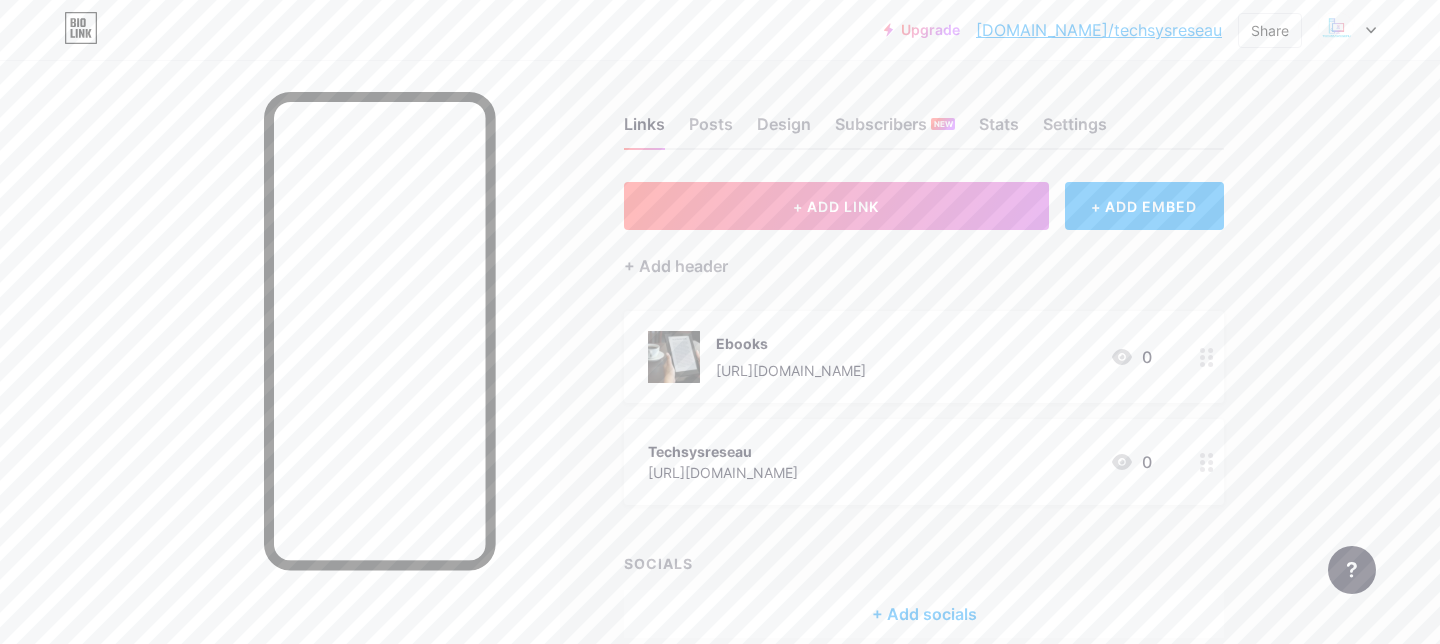click 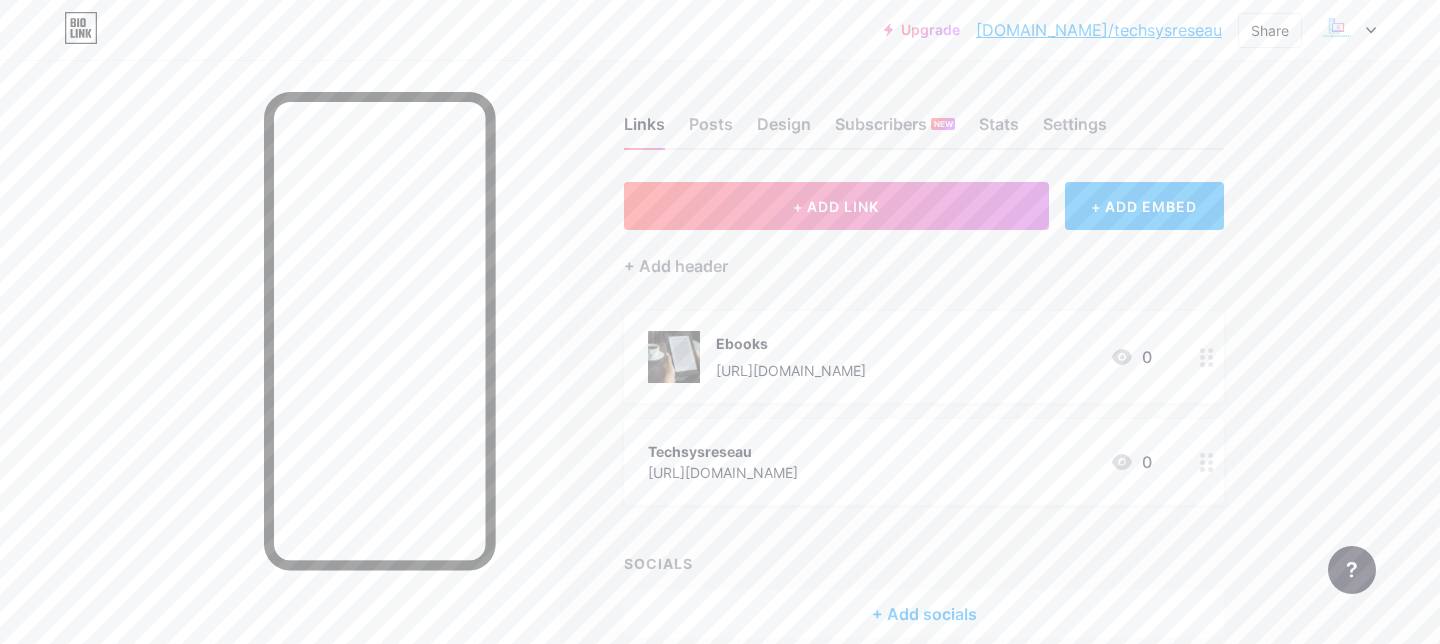click on "+ ADD EMBED" at bounding box center (1144, 206) 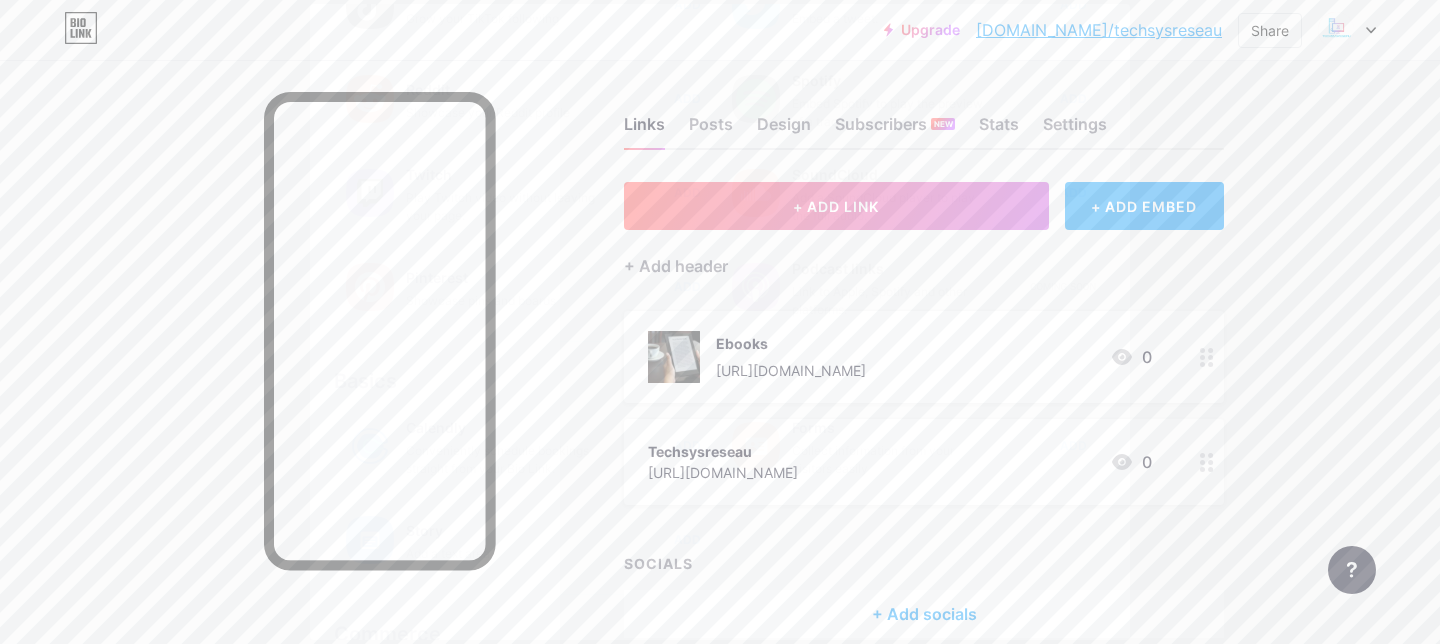 scroll, scrollTop: 288, scrollLeft: 0, axis: vertical 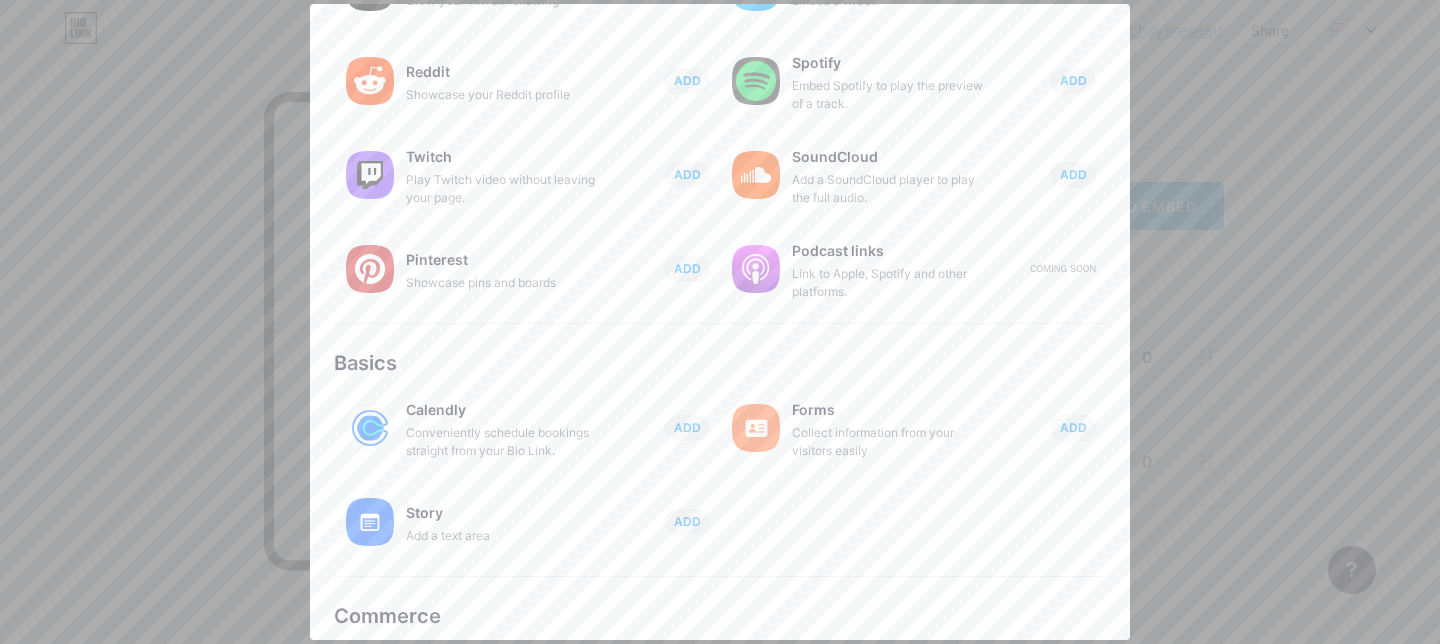 click on "Calendly
Conveniently schedule bookings straight from your Bio Link.
ADD
Forms
Collect information from your visitors easily
ADD
Story
Add a text area
ADD" at bounding box center (720, 472) 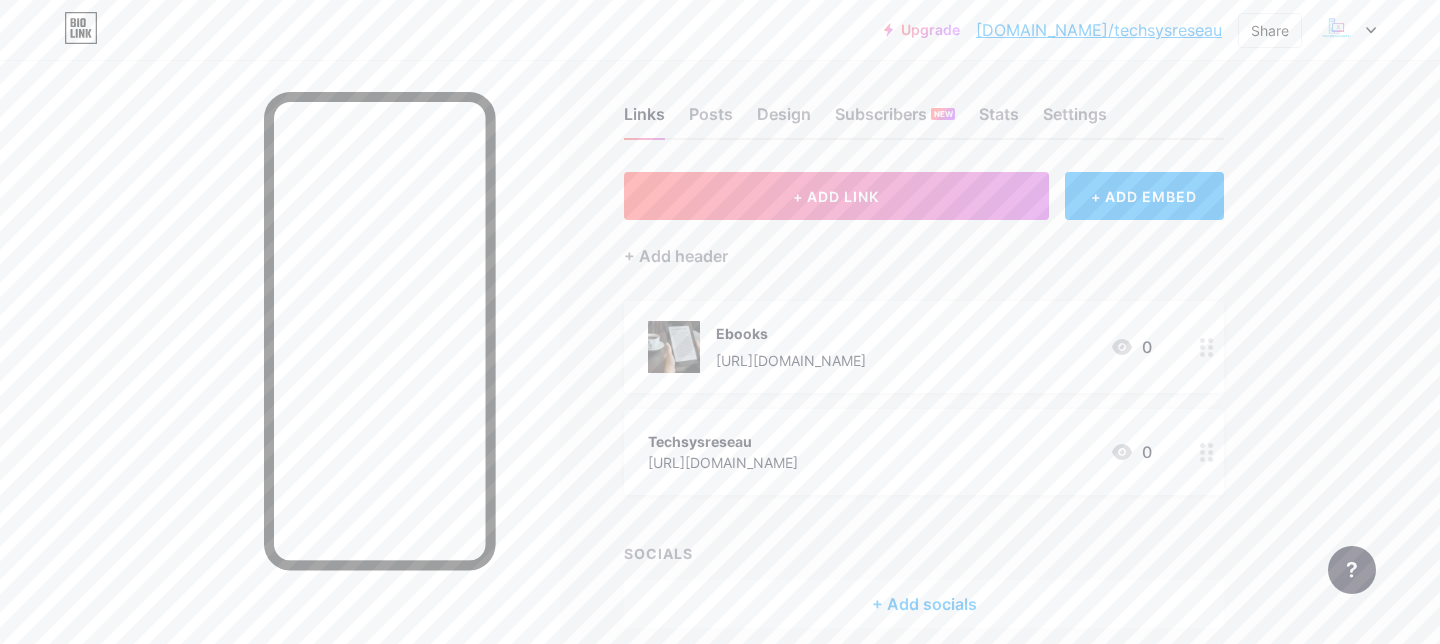 scroll, scrollTop: 97, scrollLeft: 0, axis: vertical 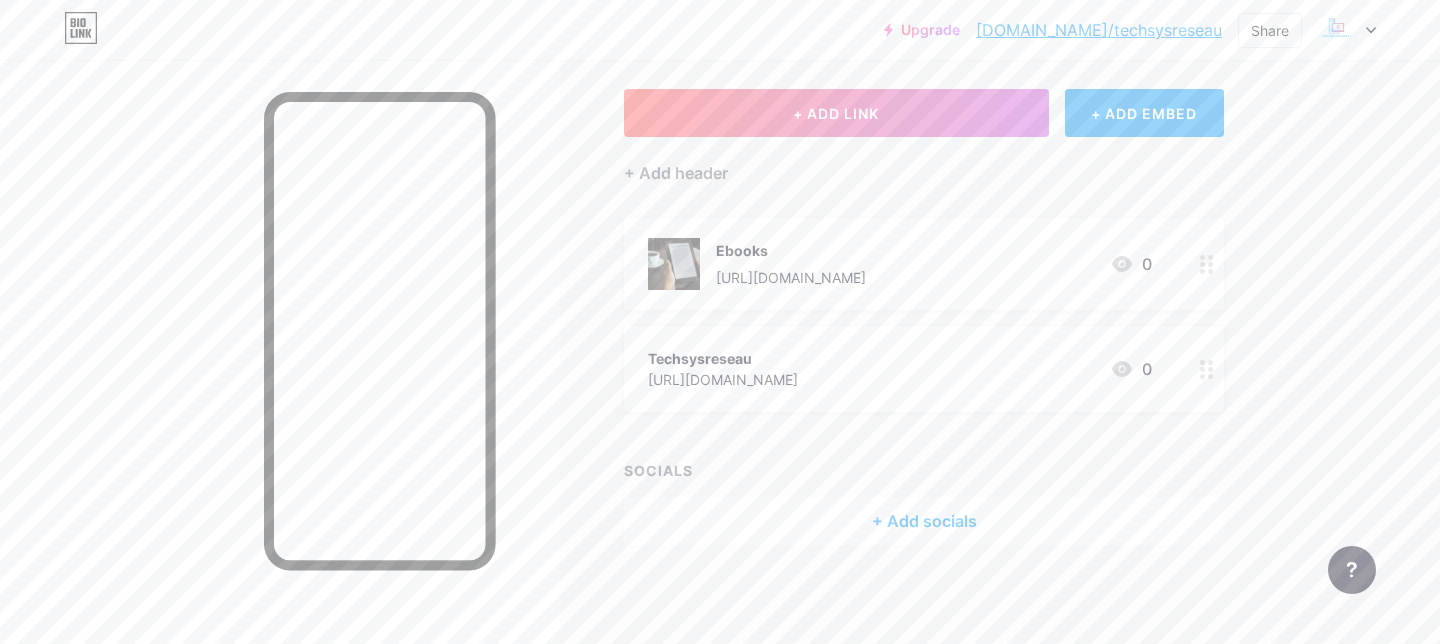 click on "+ Add socials" at bounding box center [924, 521] 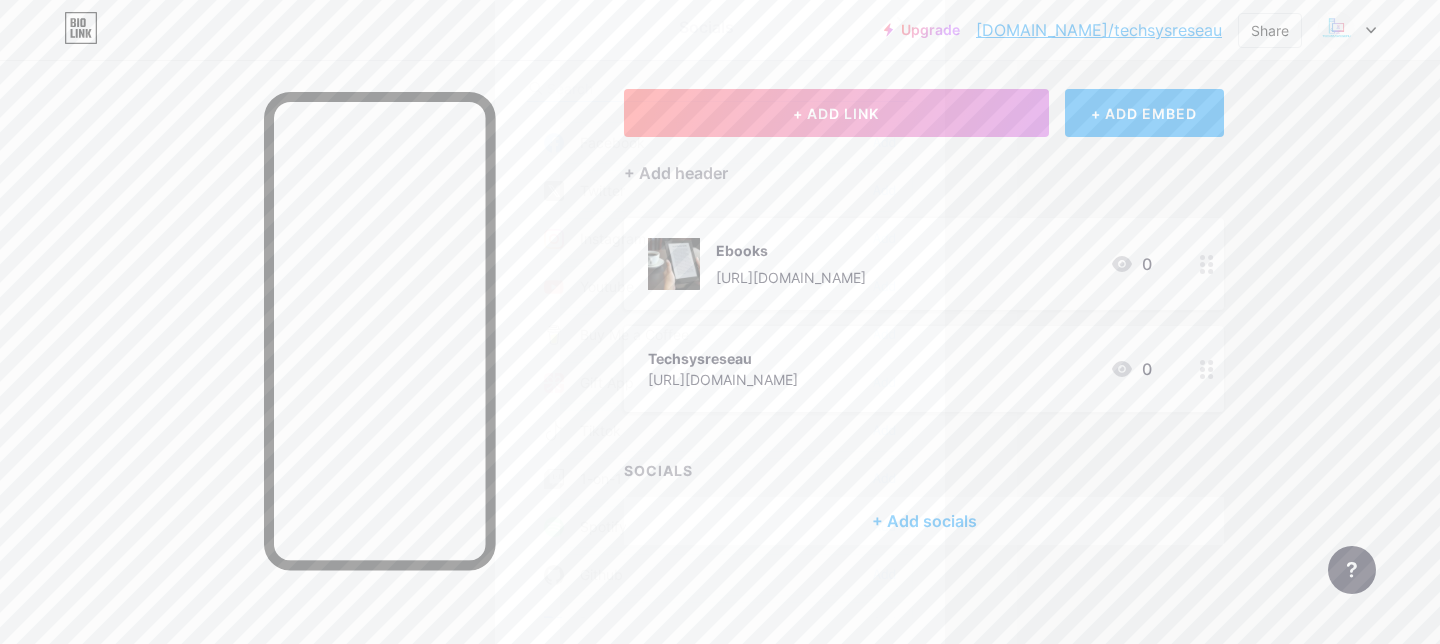 scroll, scrollTop: 0, scrollLeft: 0, axis: both 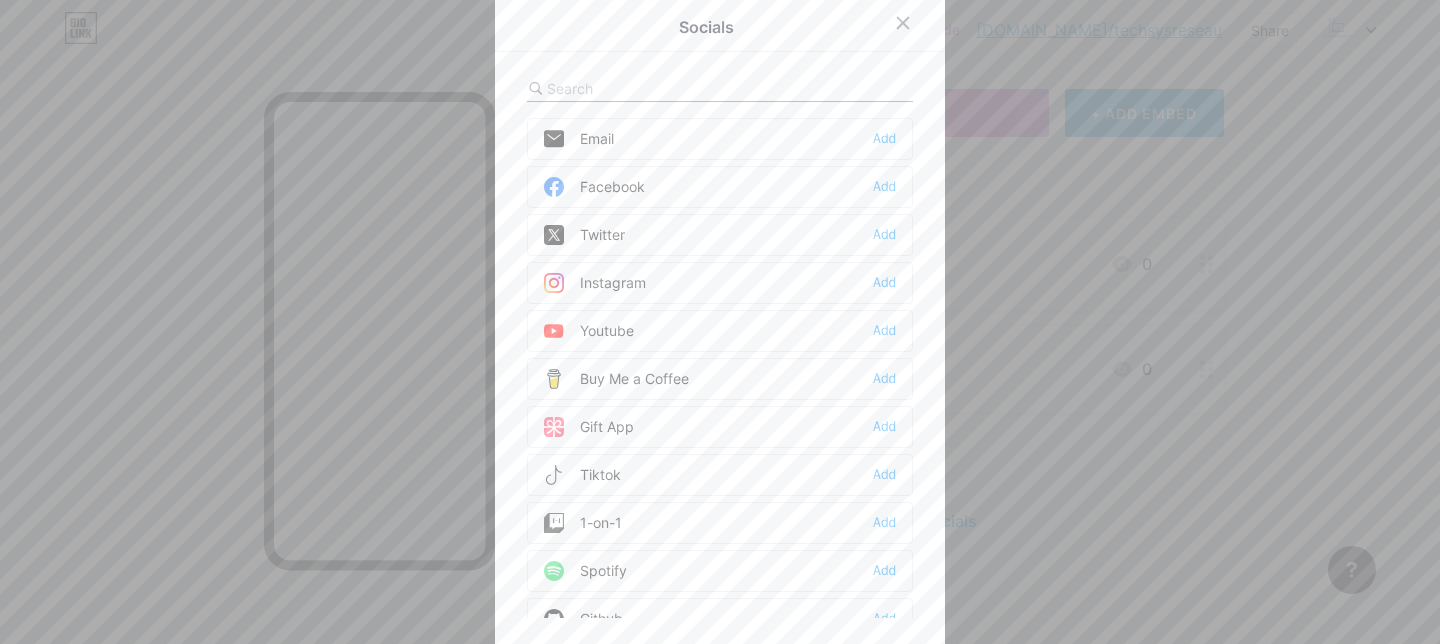 click on "Email
Add" at bounding box center (720, 139) 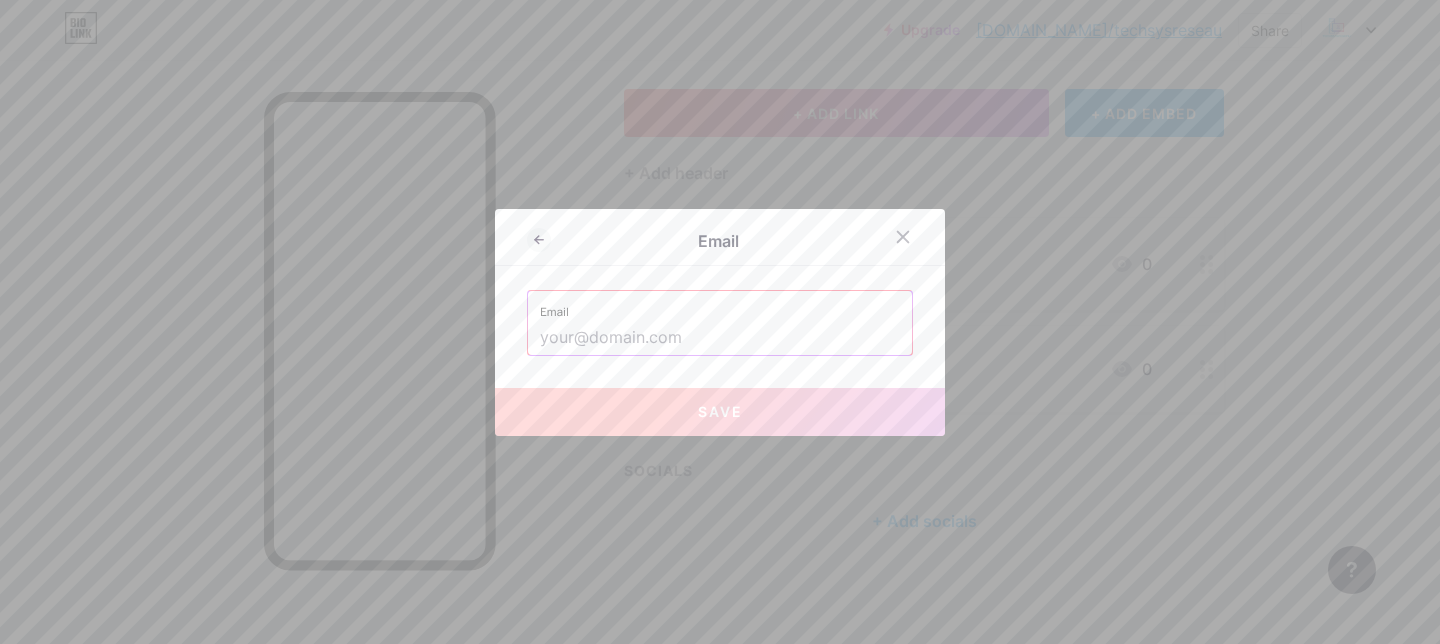 click at bounding box center [720, 338] 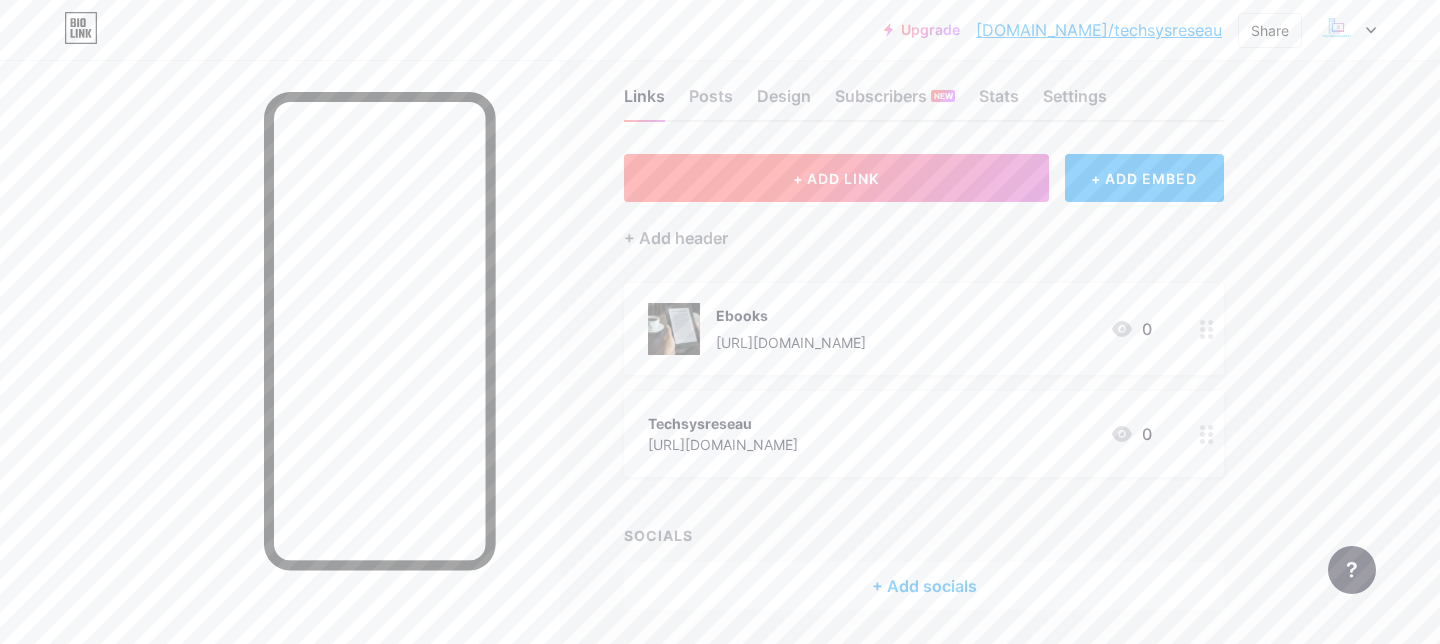 scroll, scrollTop: 0, scrollLeft: 0, axis: both 